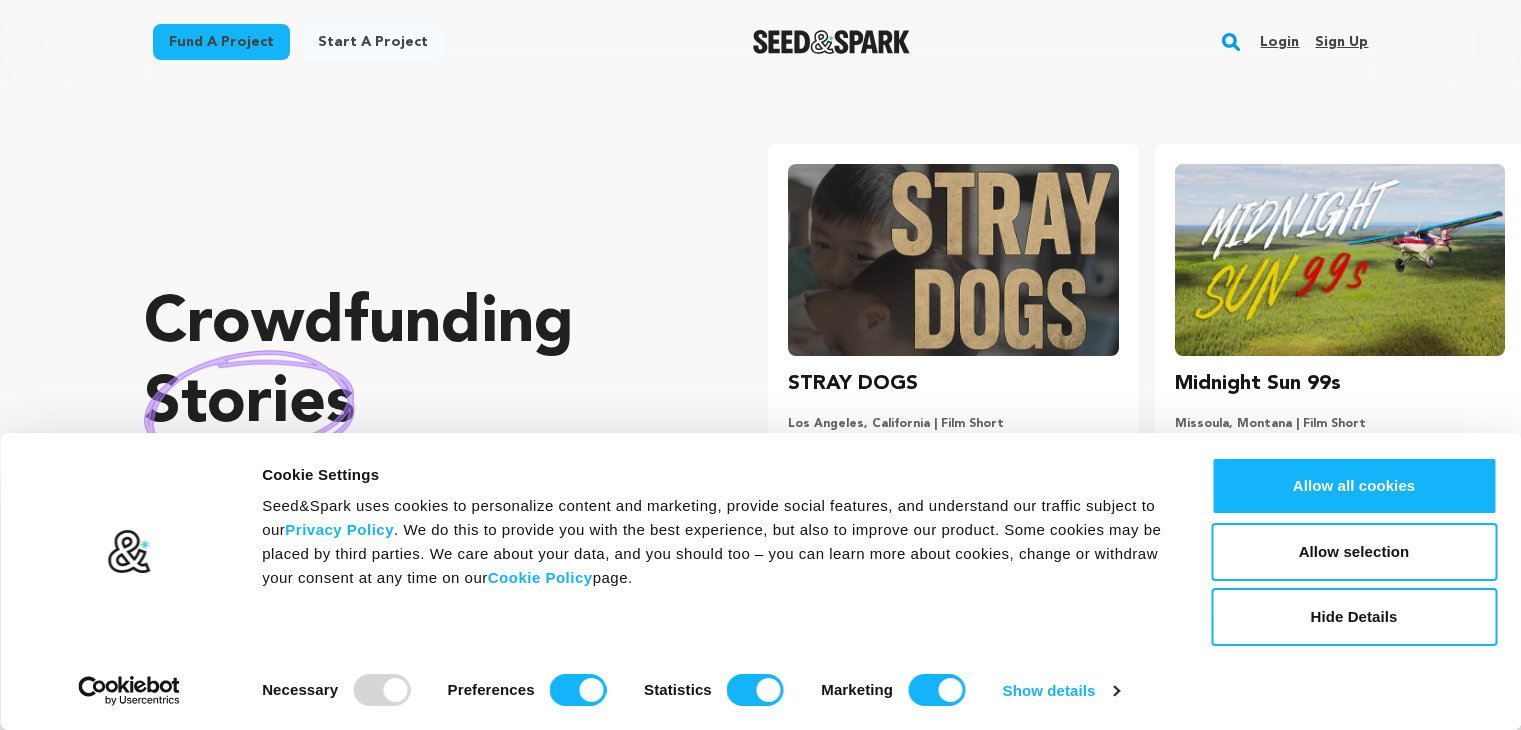 scroll, scrollTop: 0, scrollLeft: 0, axis: both 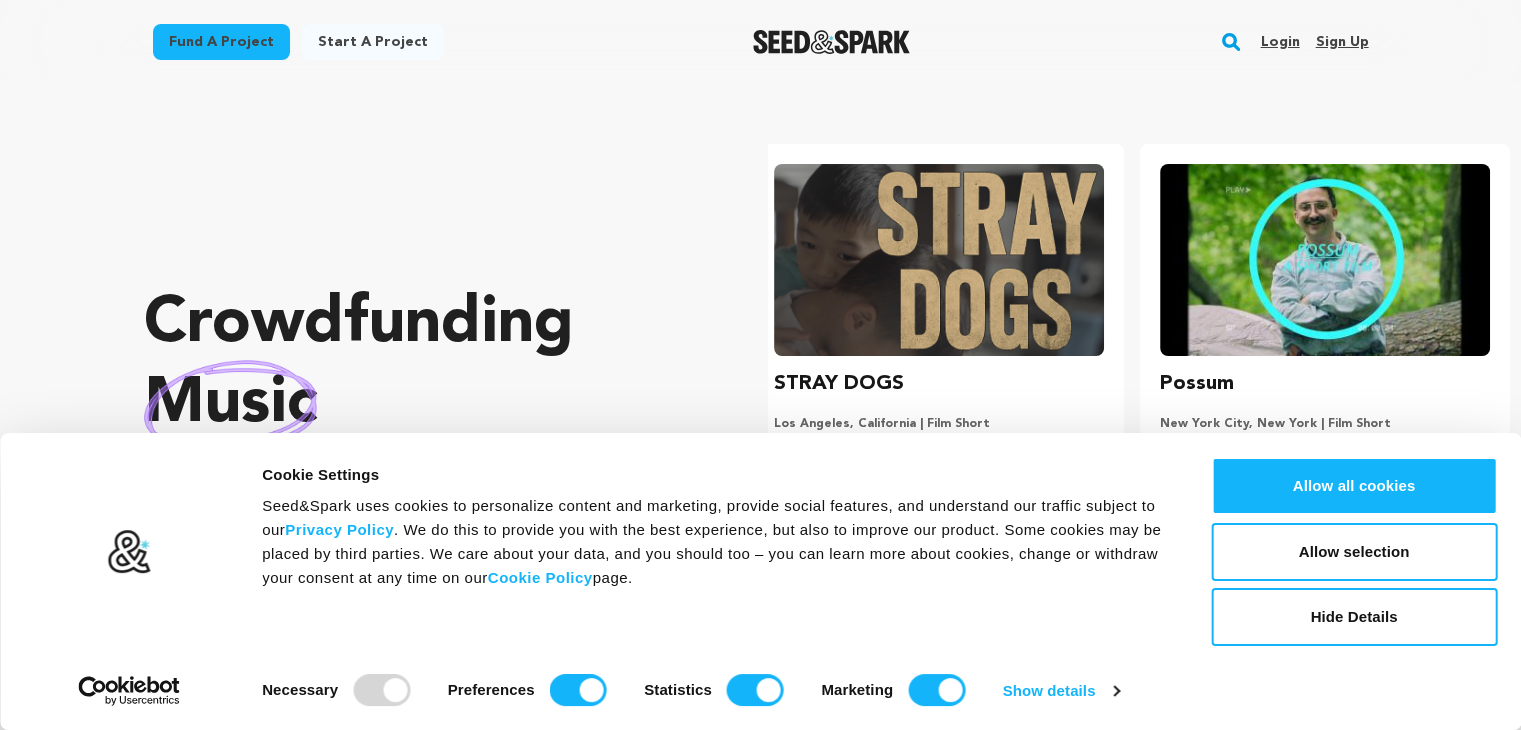 click on "Sign up" at bounding box center (1341, 42) 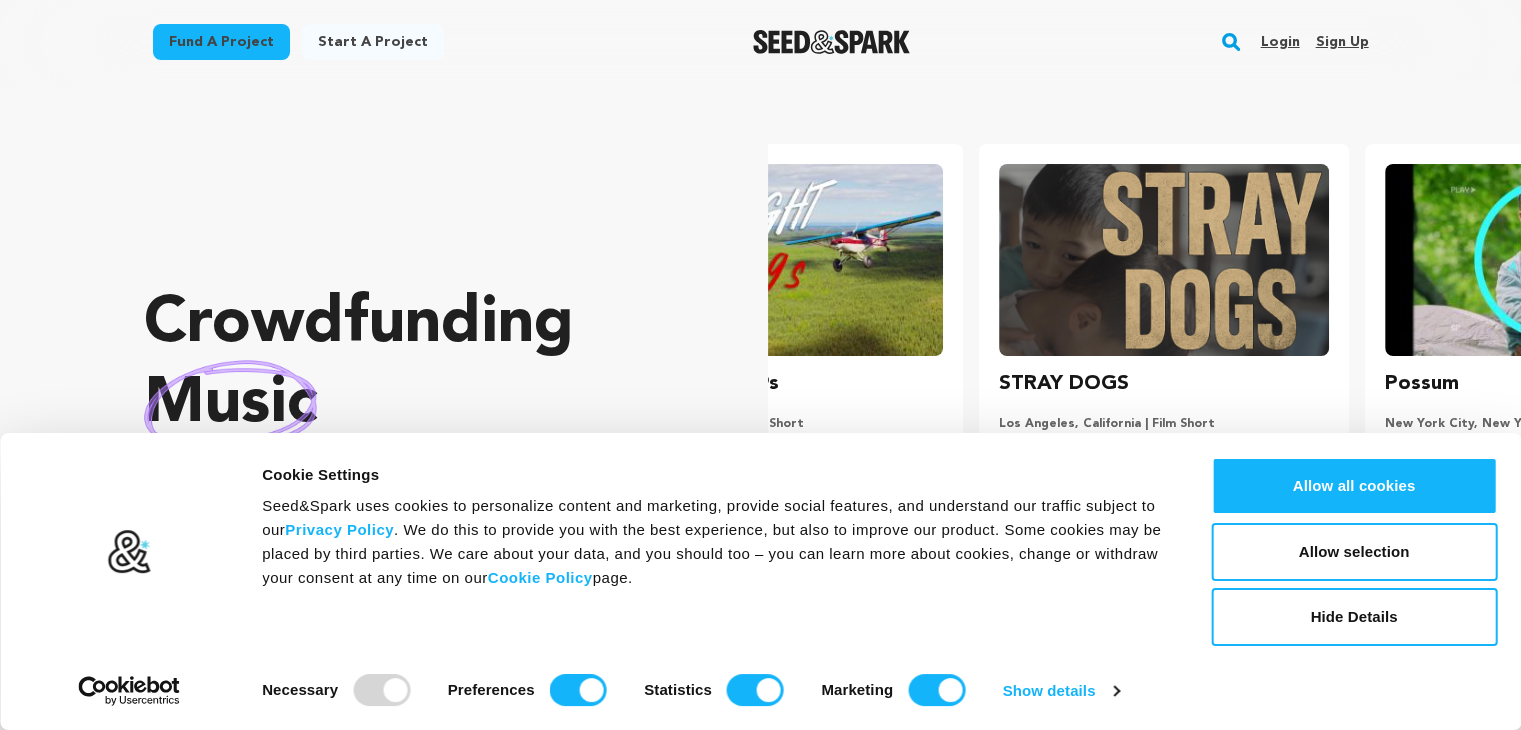 scroll, scrollTop: 0, scrollLeft: 0, axis: both 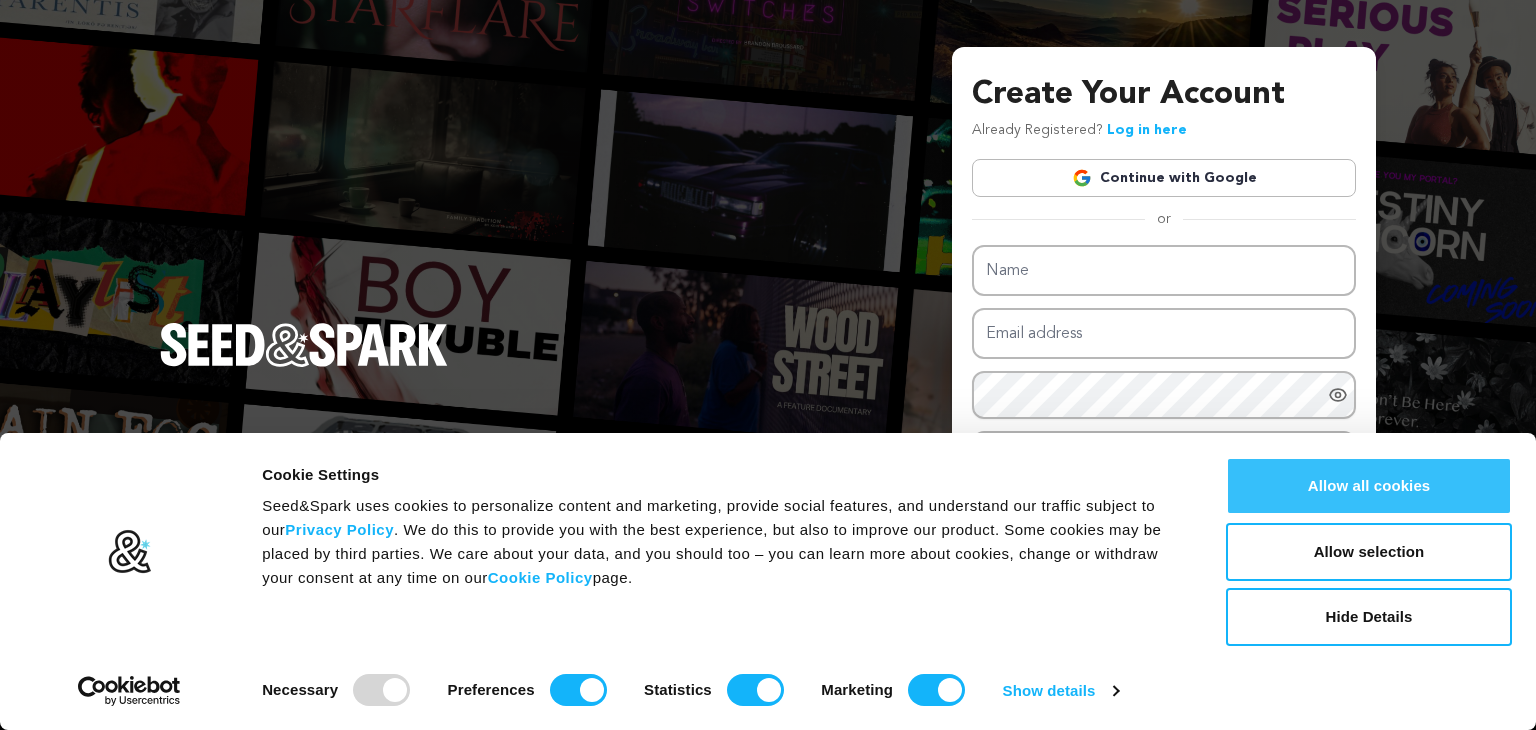 click on "Allow all cookies" at bounding box center [1369, 486] 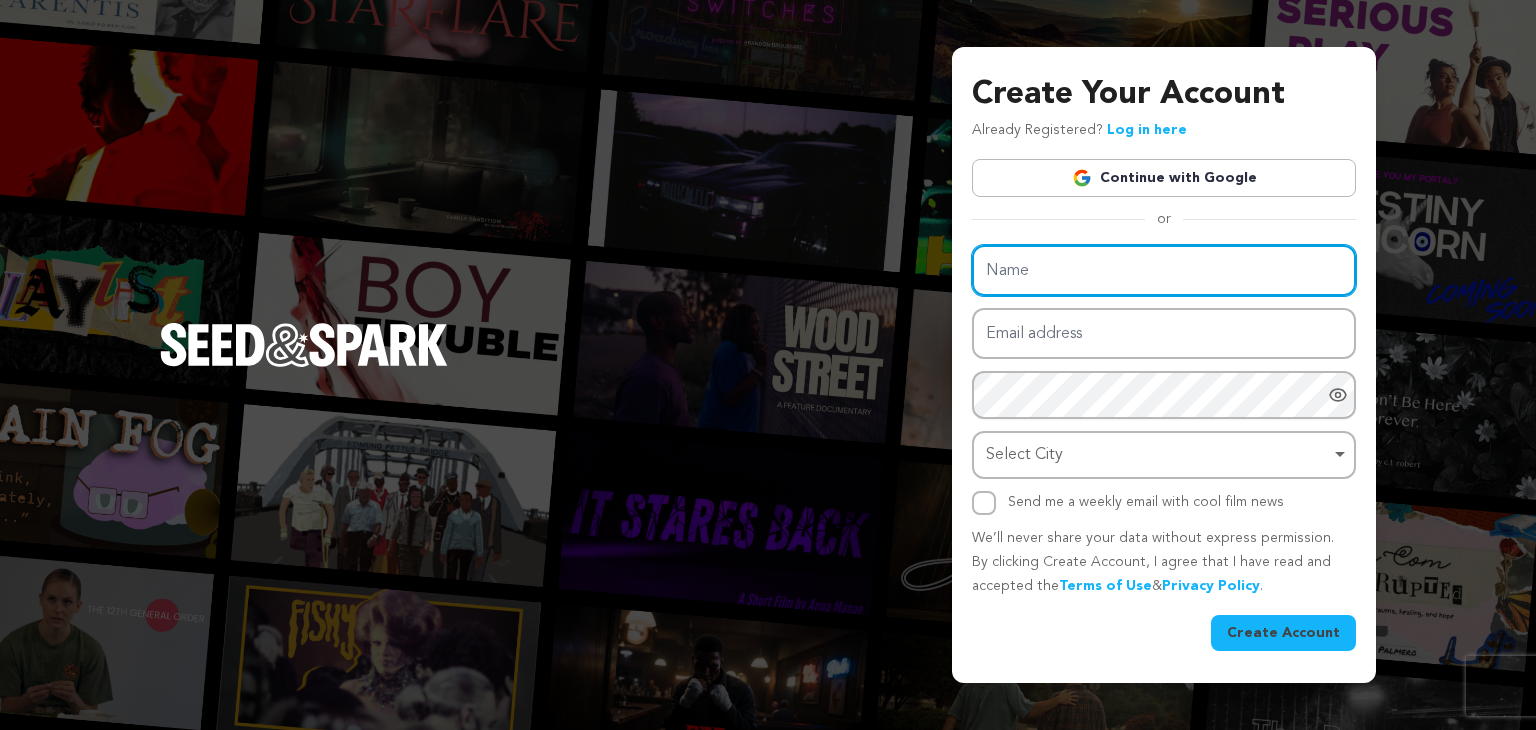 click on "Name" at bounding box center [1164, 270] 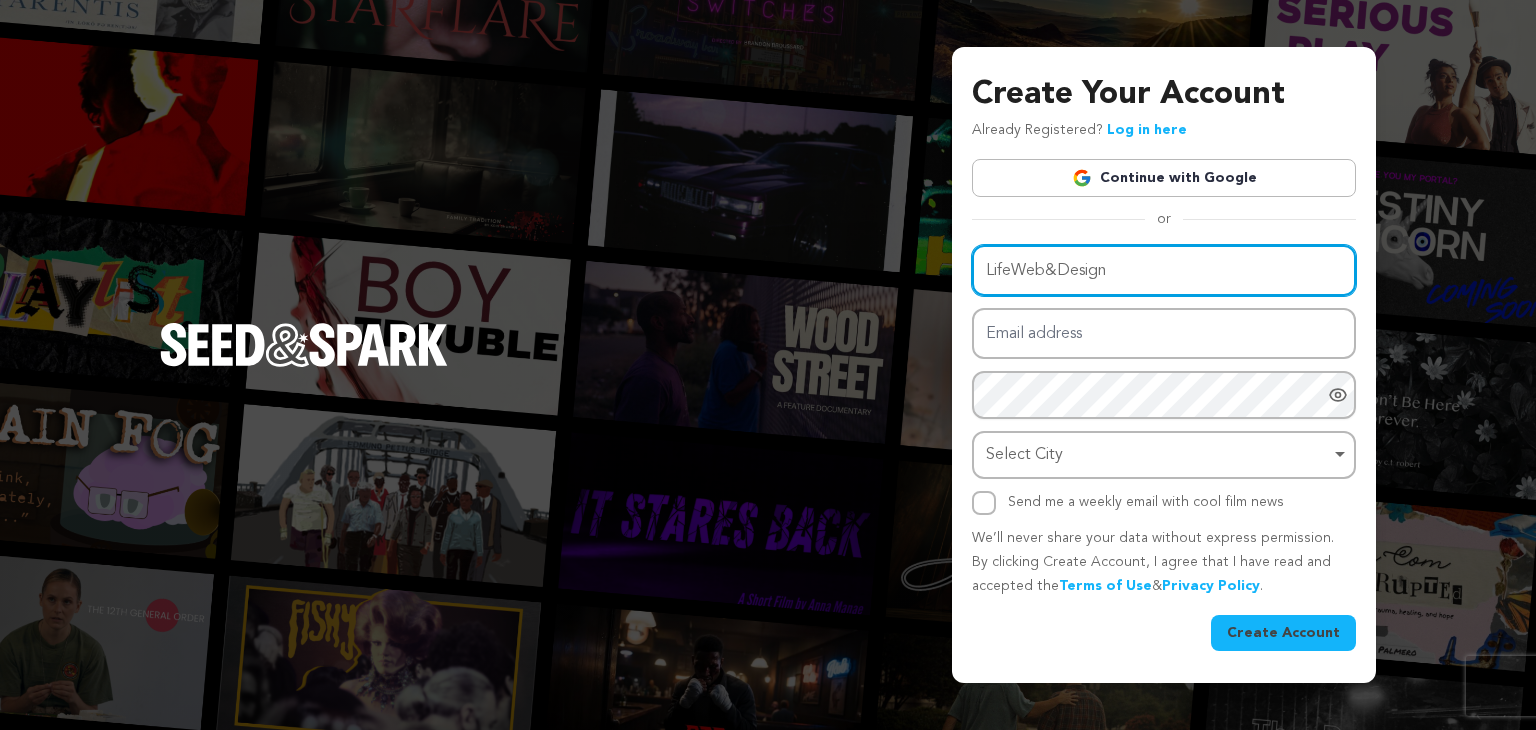type on "LifeWeb&Design" 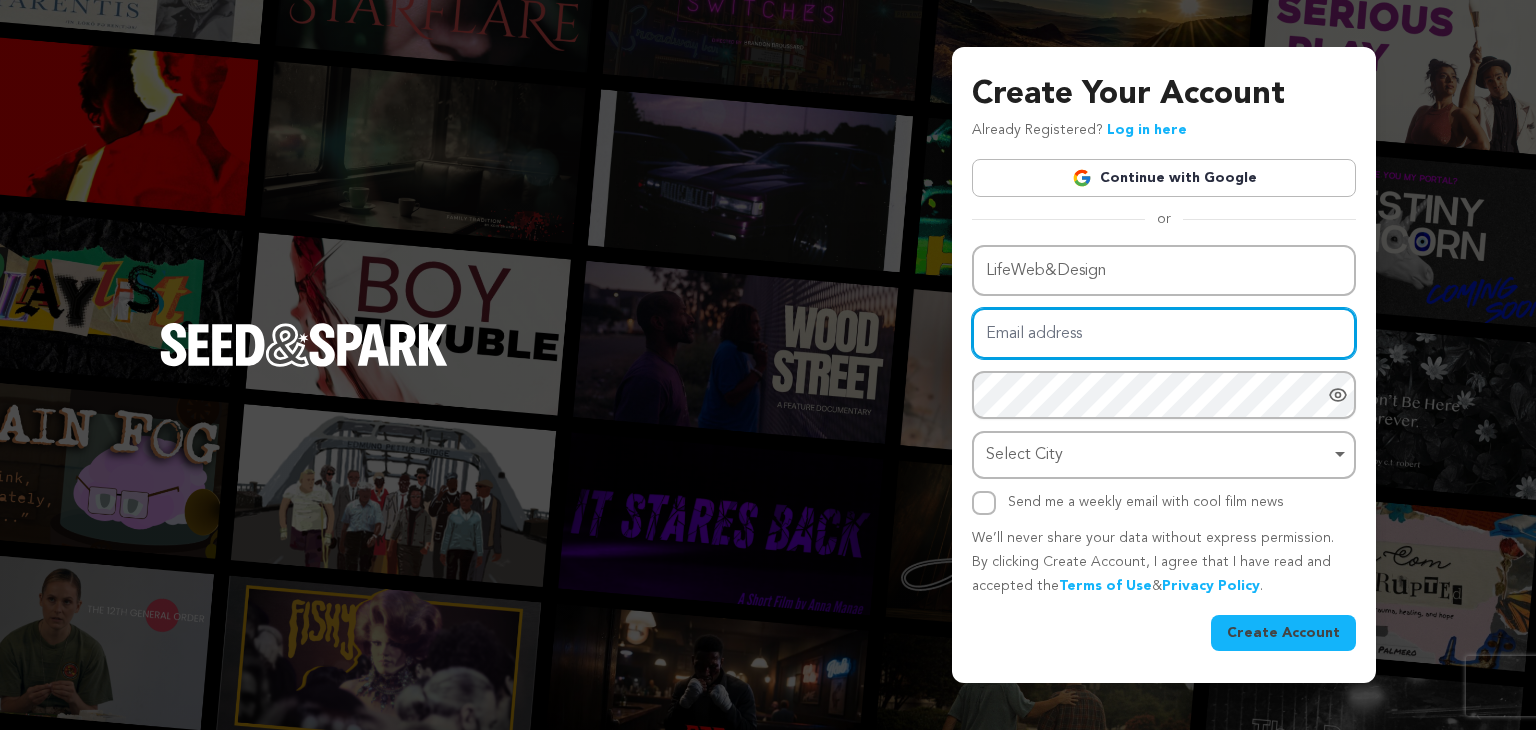 click on "Email address" at bounding box center [1164, 333] 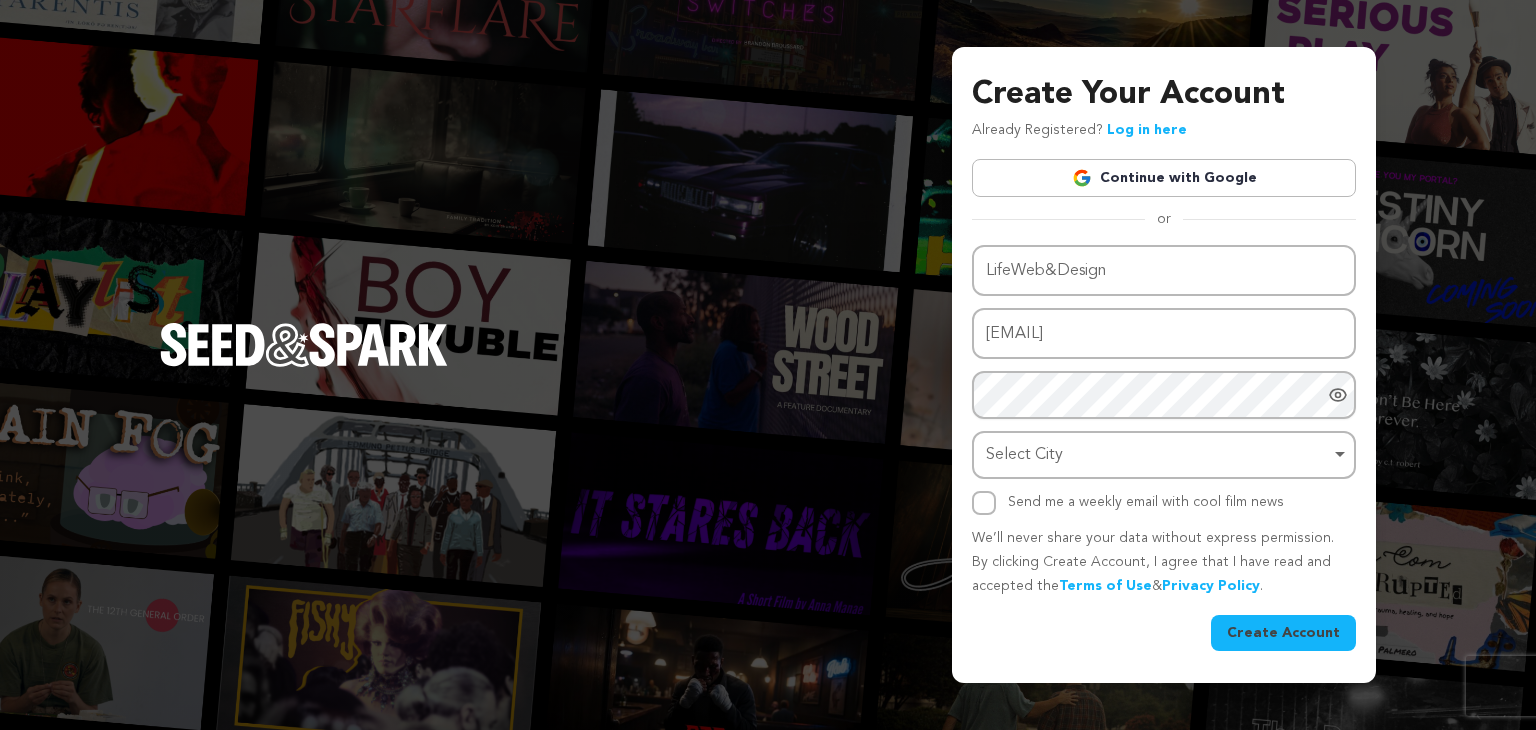 click on "Name
LifeWeb&Design
Email address
lifewebdesign0@gmail.com
Password
Password must have at least 8 characters.
Password must have at least one uppercase and one lowercase letter.
Password must have at least one special character.
Password must have at least one number.
Select City  Select City Remove item  Select City
Send me a weekly email with cool film news" at bounding box center (1164, 380) 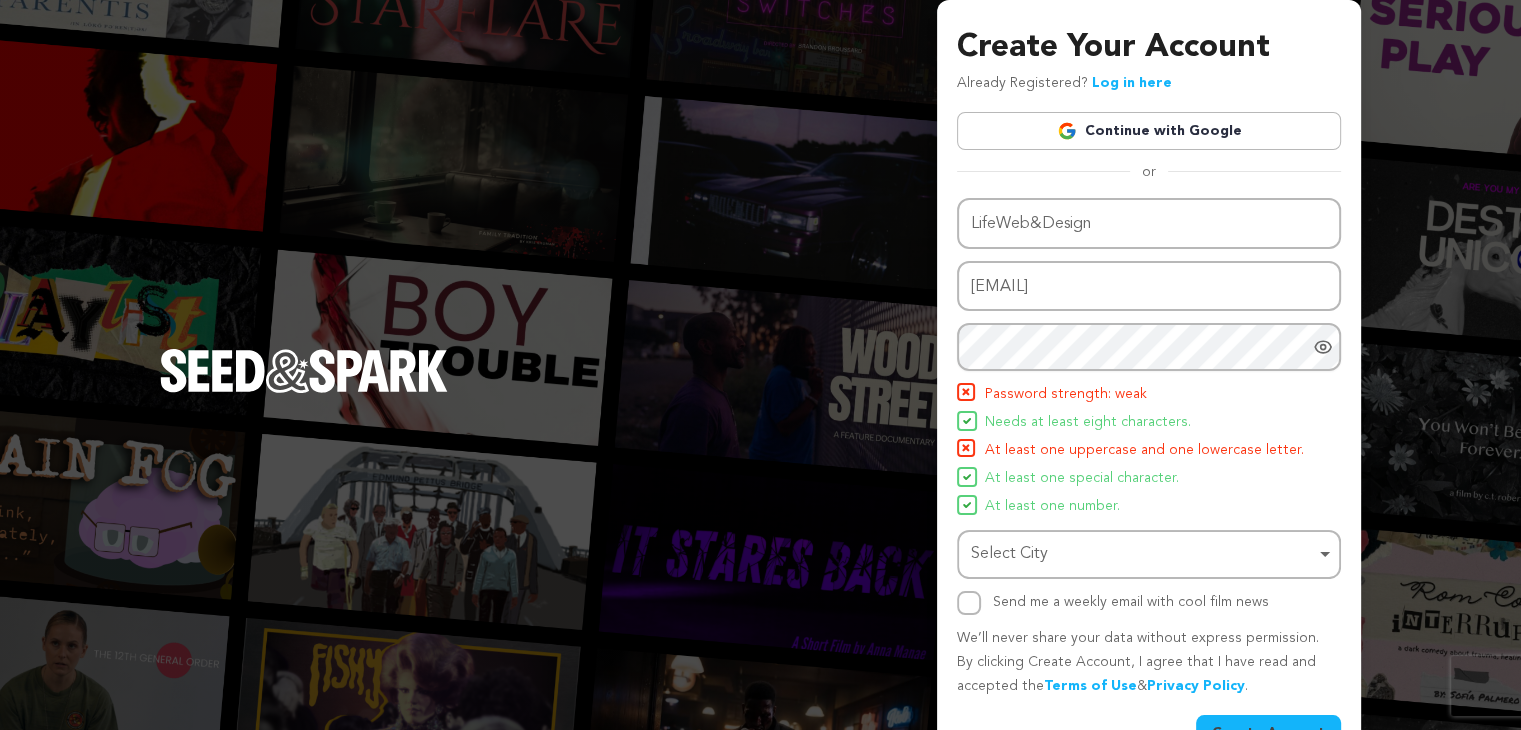 click 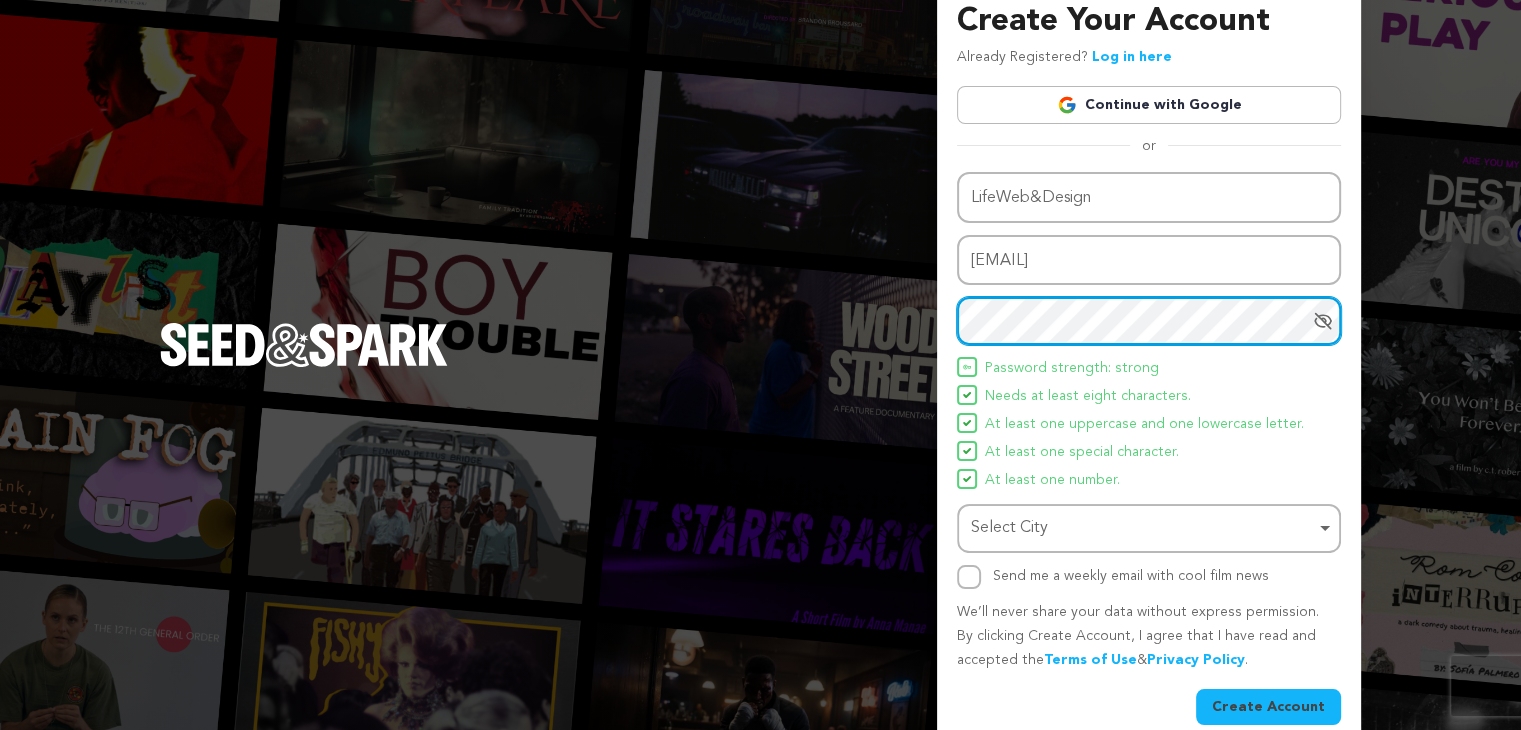 scroll, scrollTop: 52, scrollLeft: 0, axis: vertical 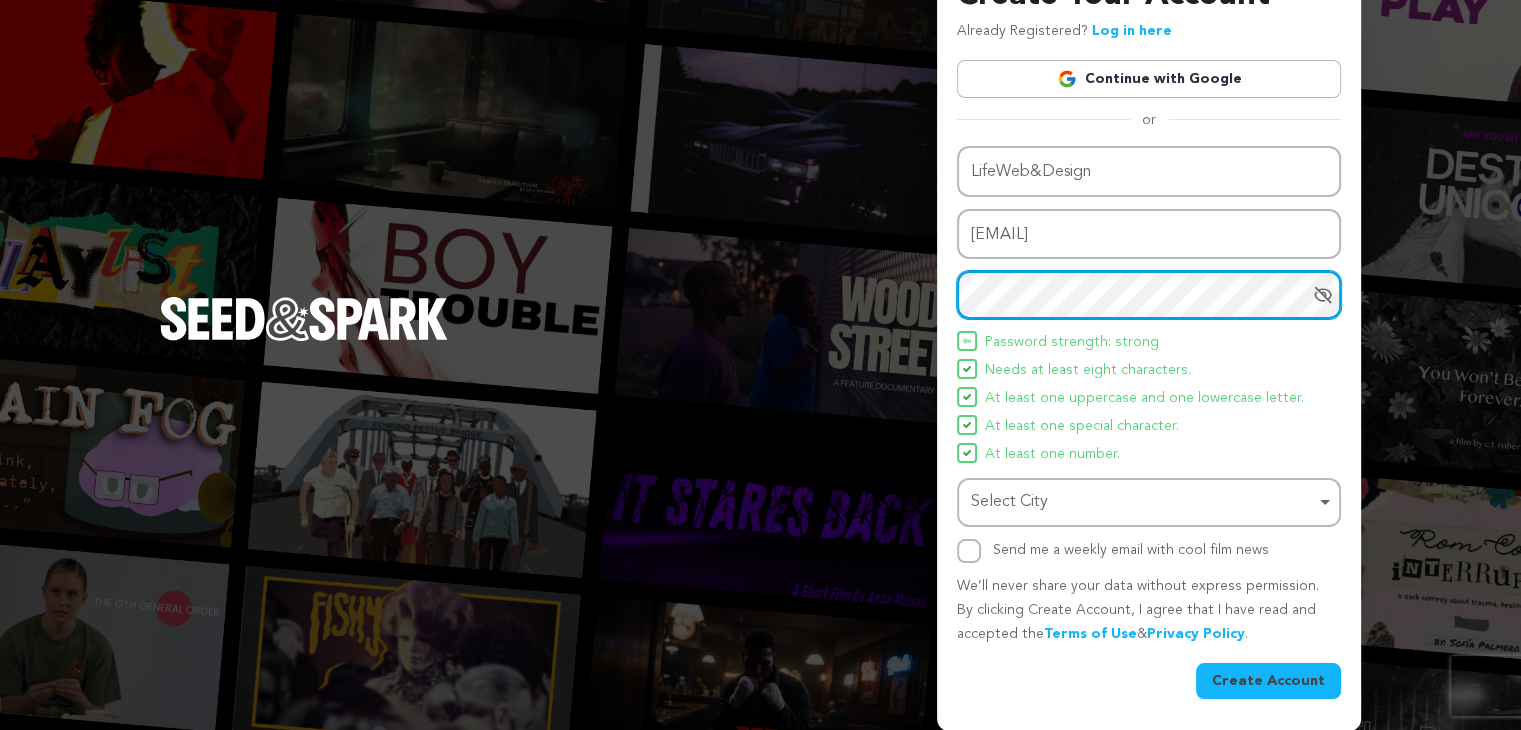 click on "Select City Remove item" at bounding box center (1149, 502) 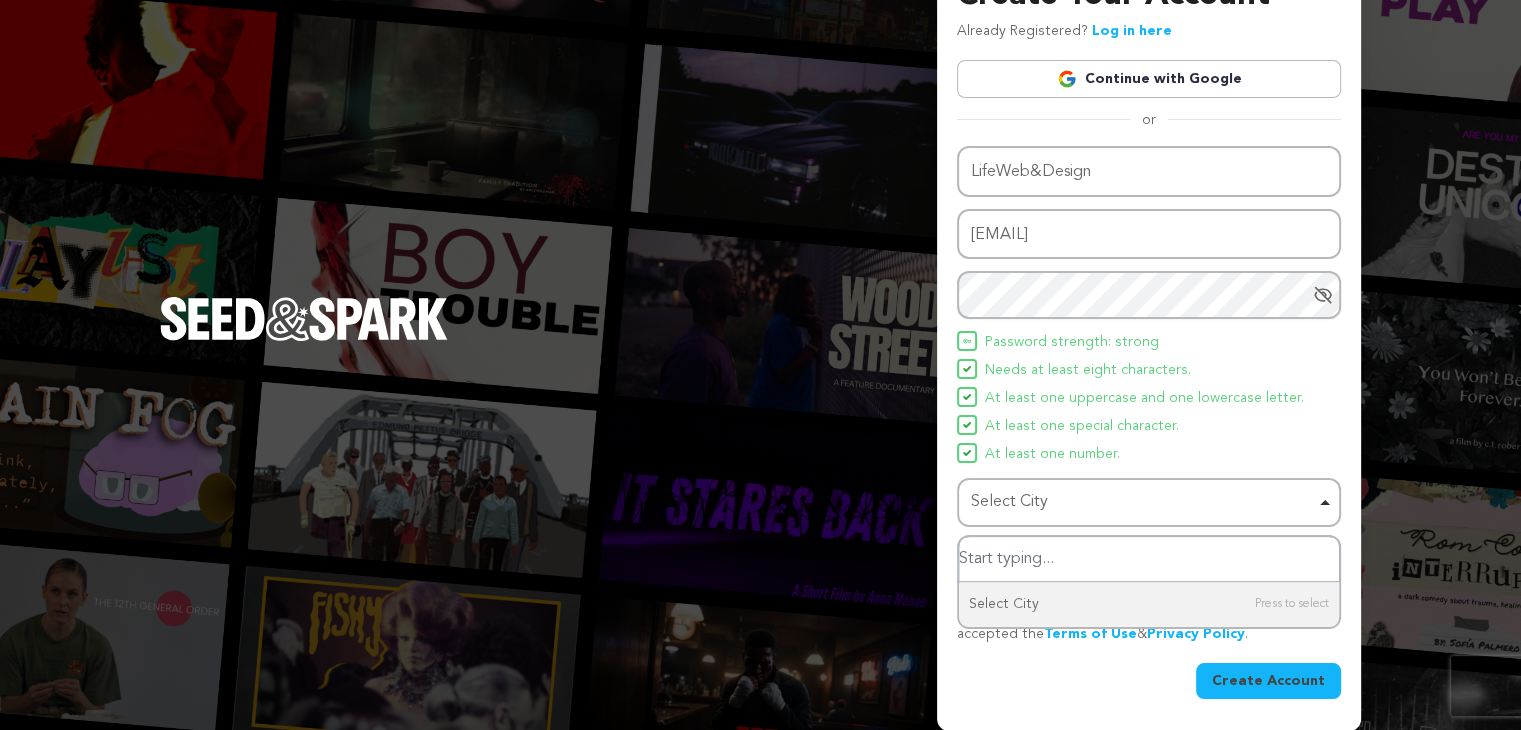 click at bounding box center (1149, 559) 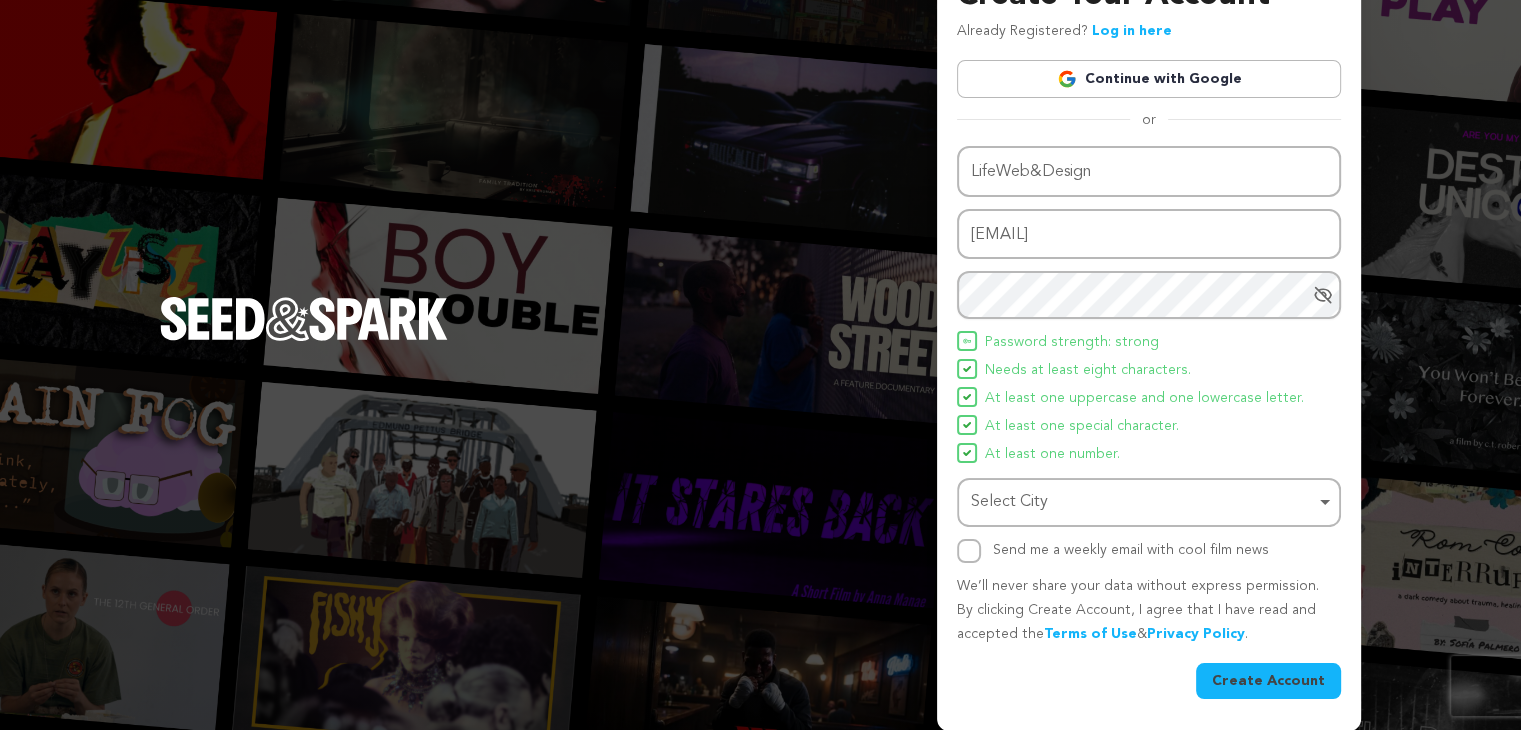 click on "Select City Remove item" at bounding box center [1143, 502] 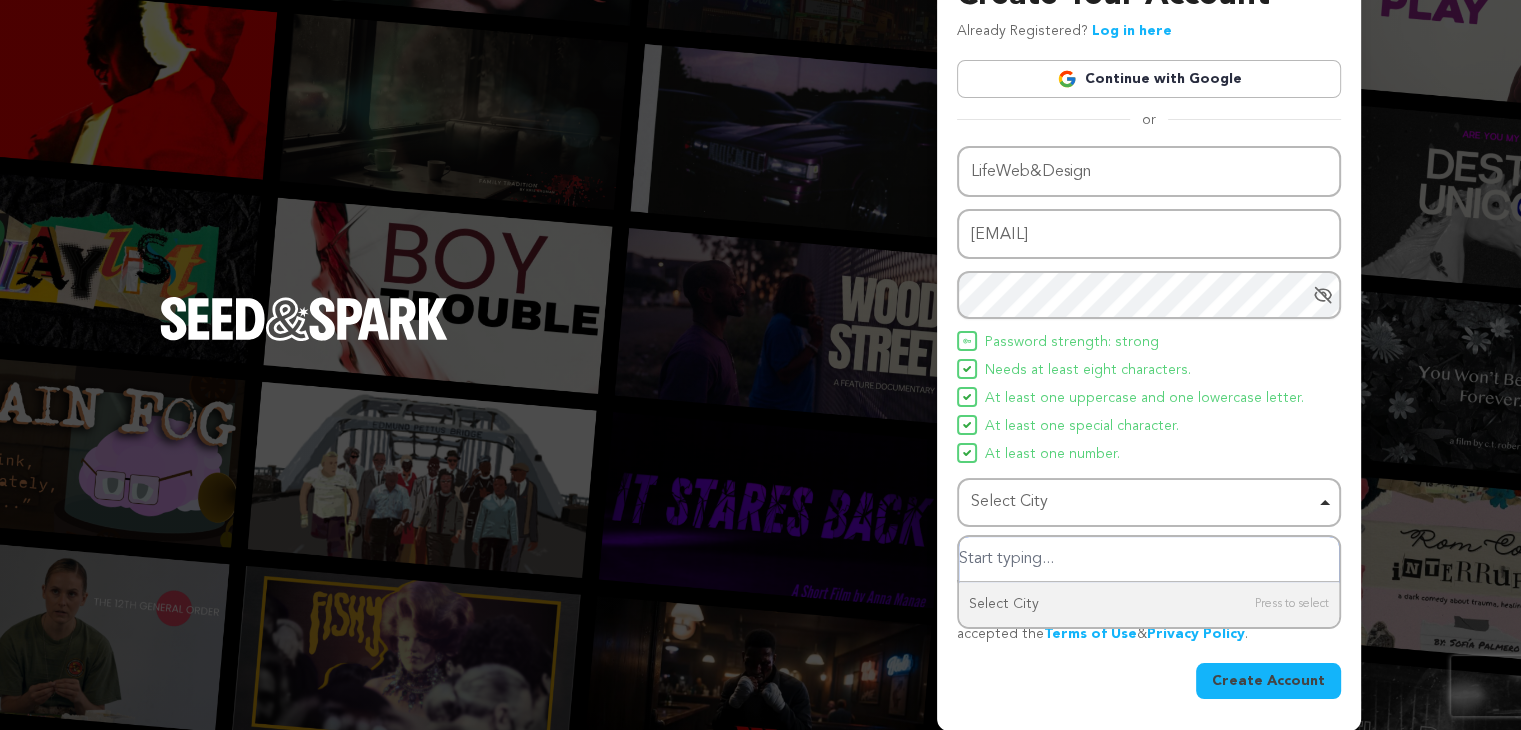 click at bounding box center [1149, 559] 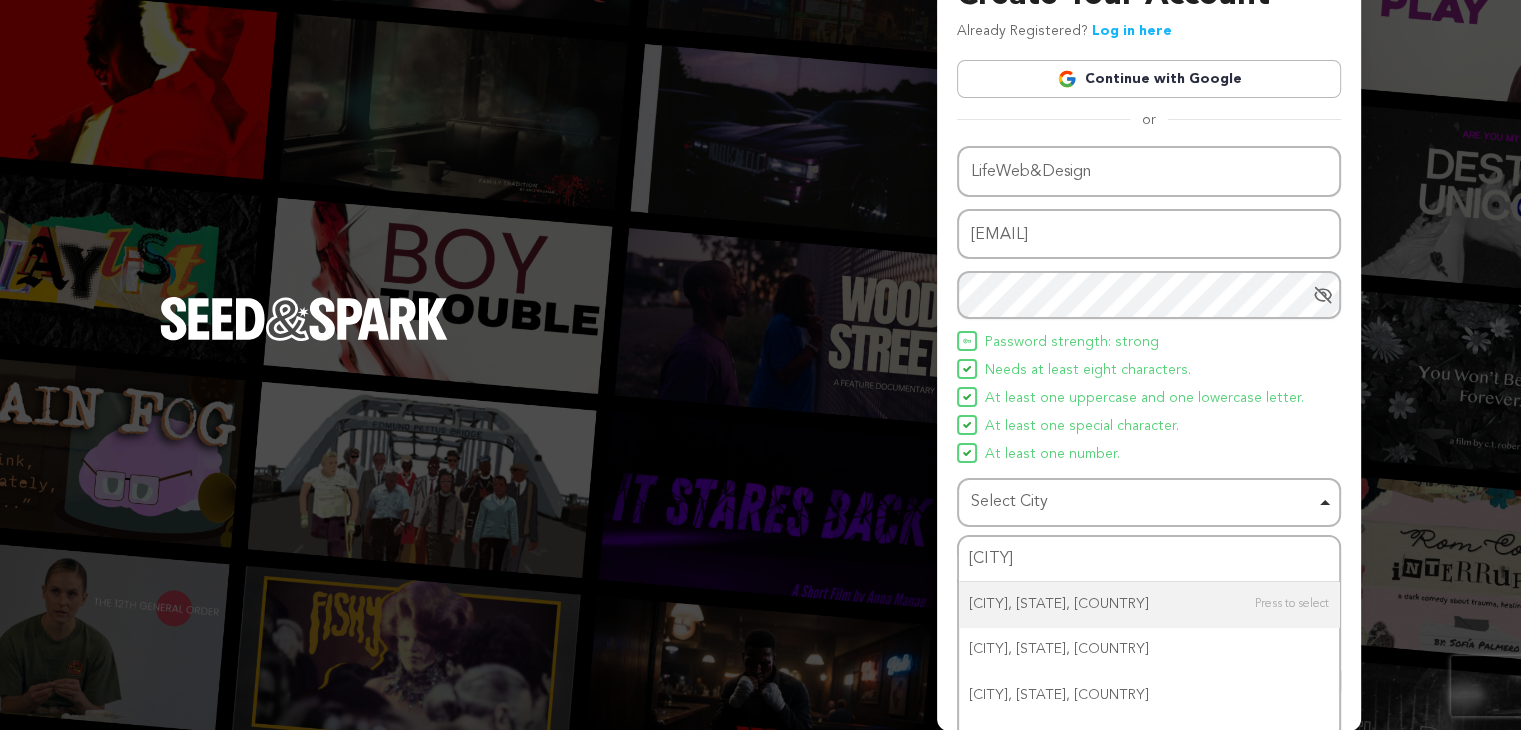type 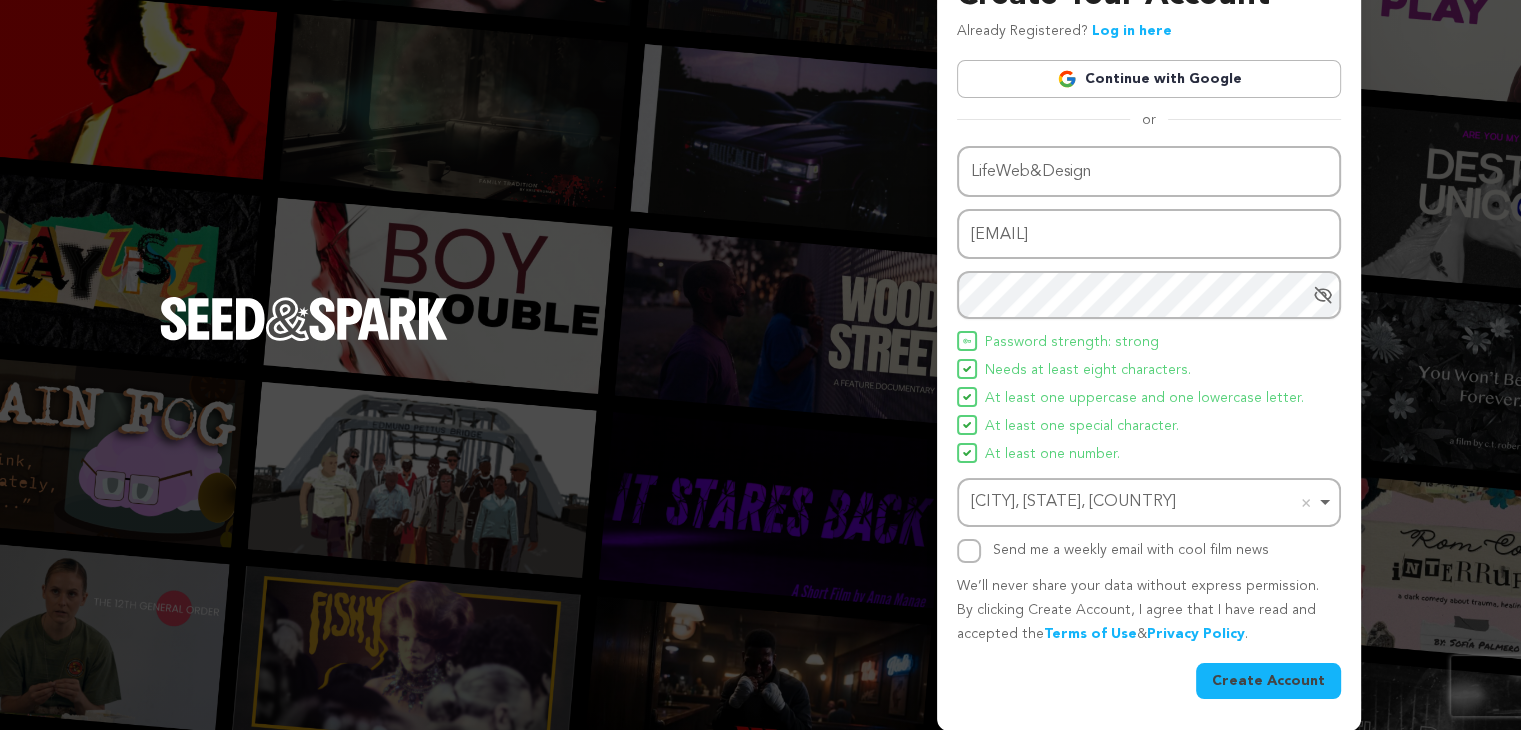 click on "We’ll never share your data without express permission.
By clicking Create Account, I agree that I have read and accepted the
Terms of
Use  &
Privacy
Policy ." at bounding box center (1149, 610) 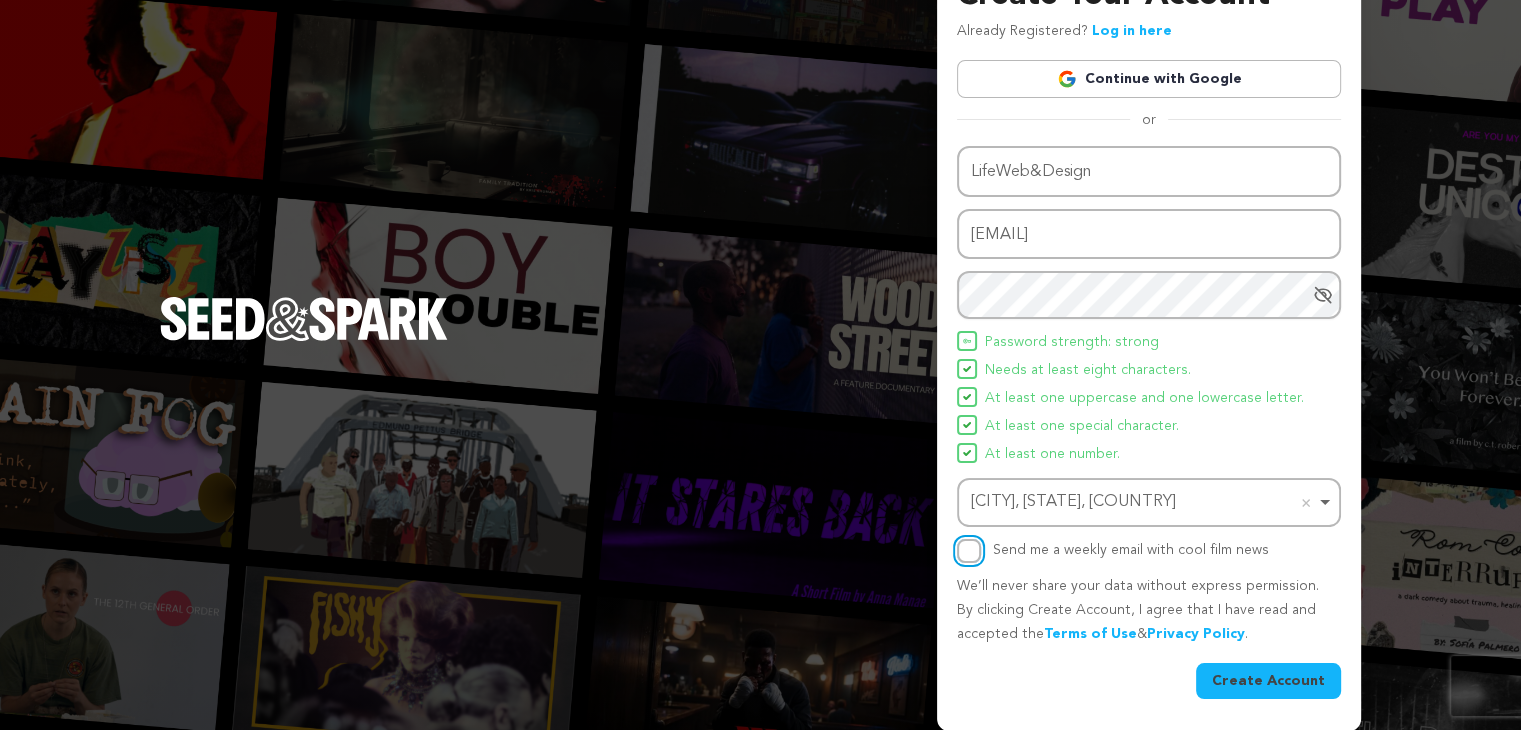 click on "Send me a weekly email with cool film news" at bounding box center (969, 551) 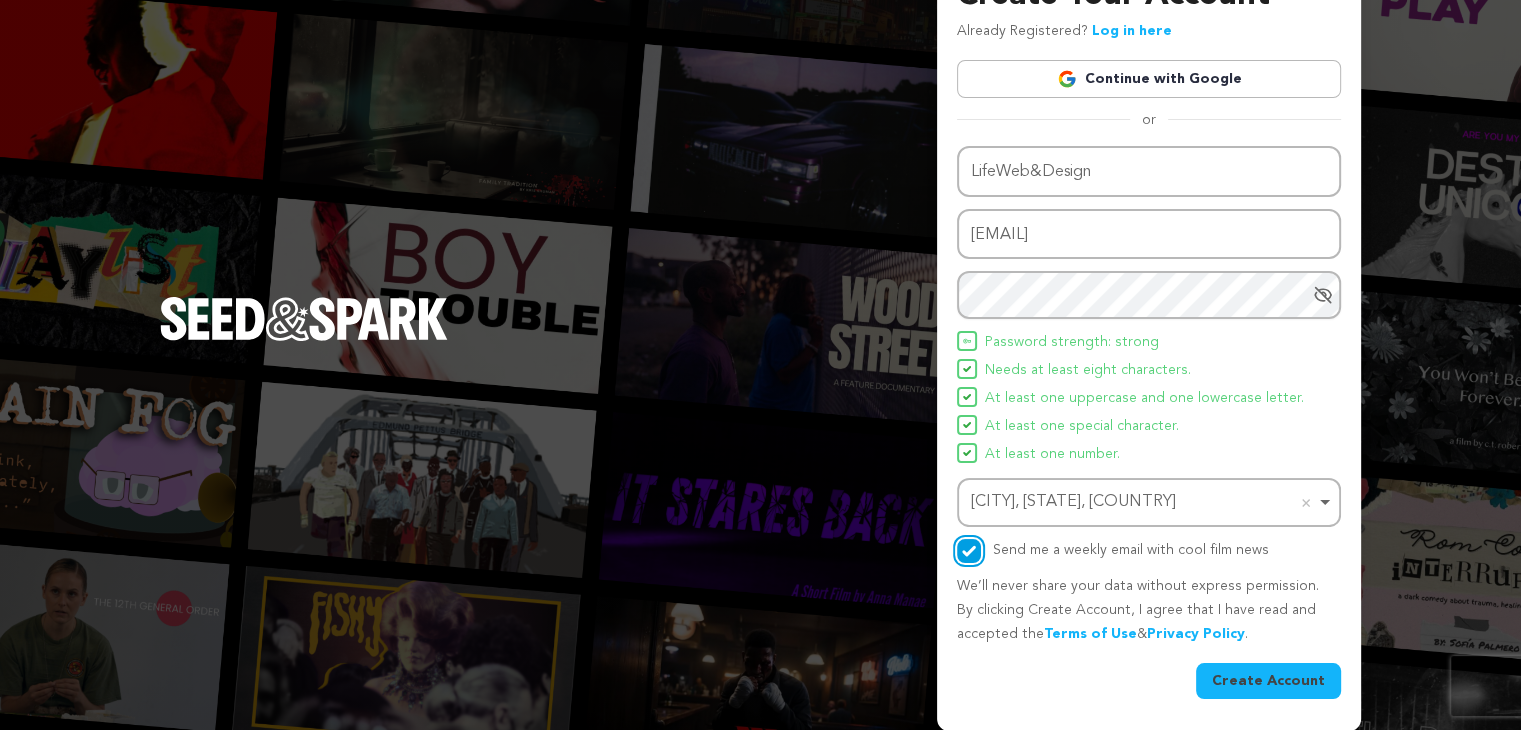 click on "Send me a weekly email with cool film news" at bounding box center [969, 551] 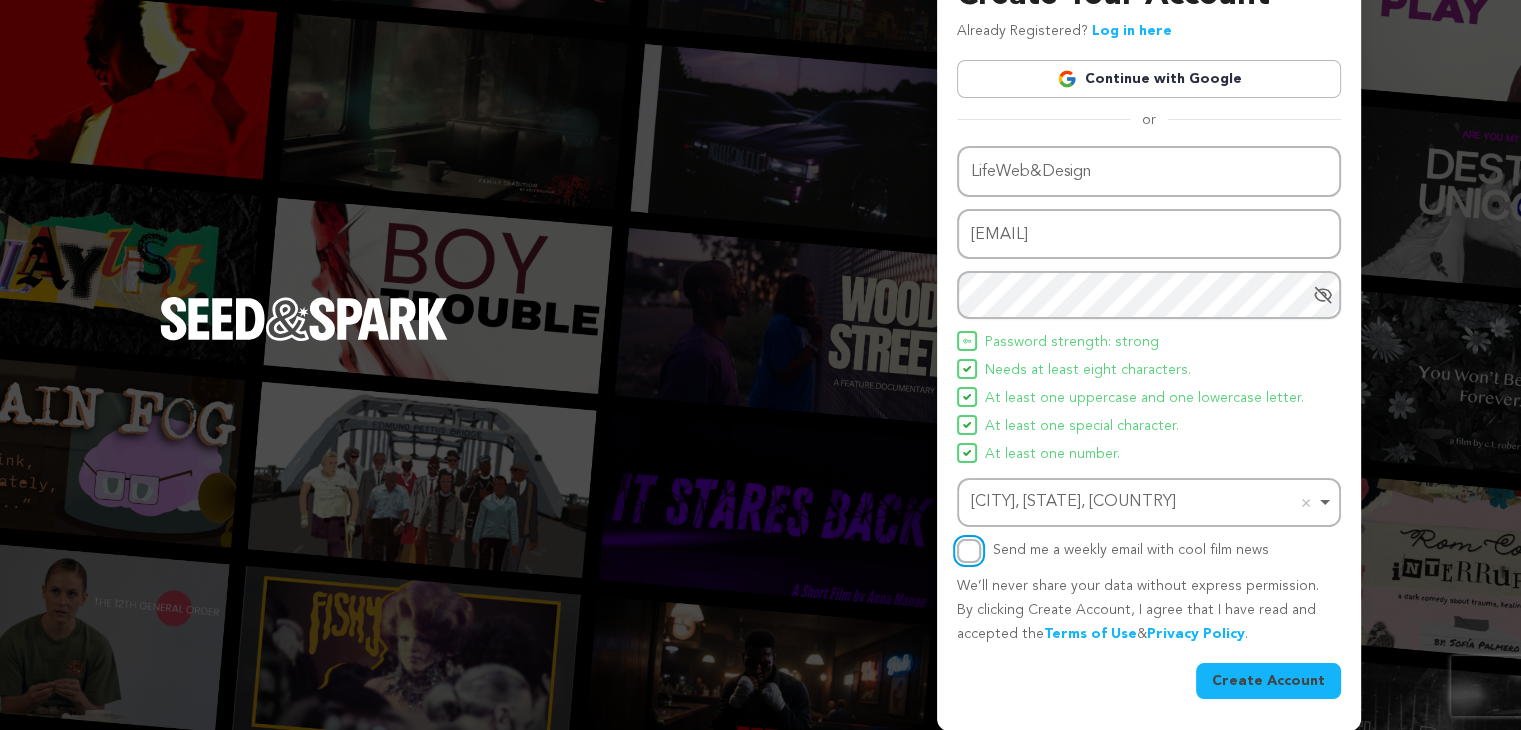 click on "Send me a weekly email with cool film news" at bounding box center (969, 551) 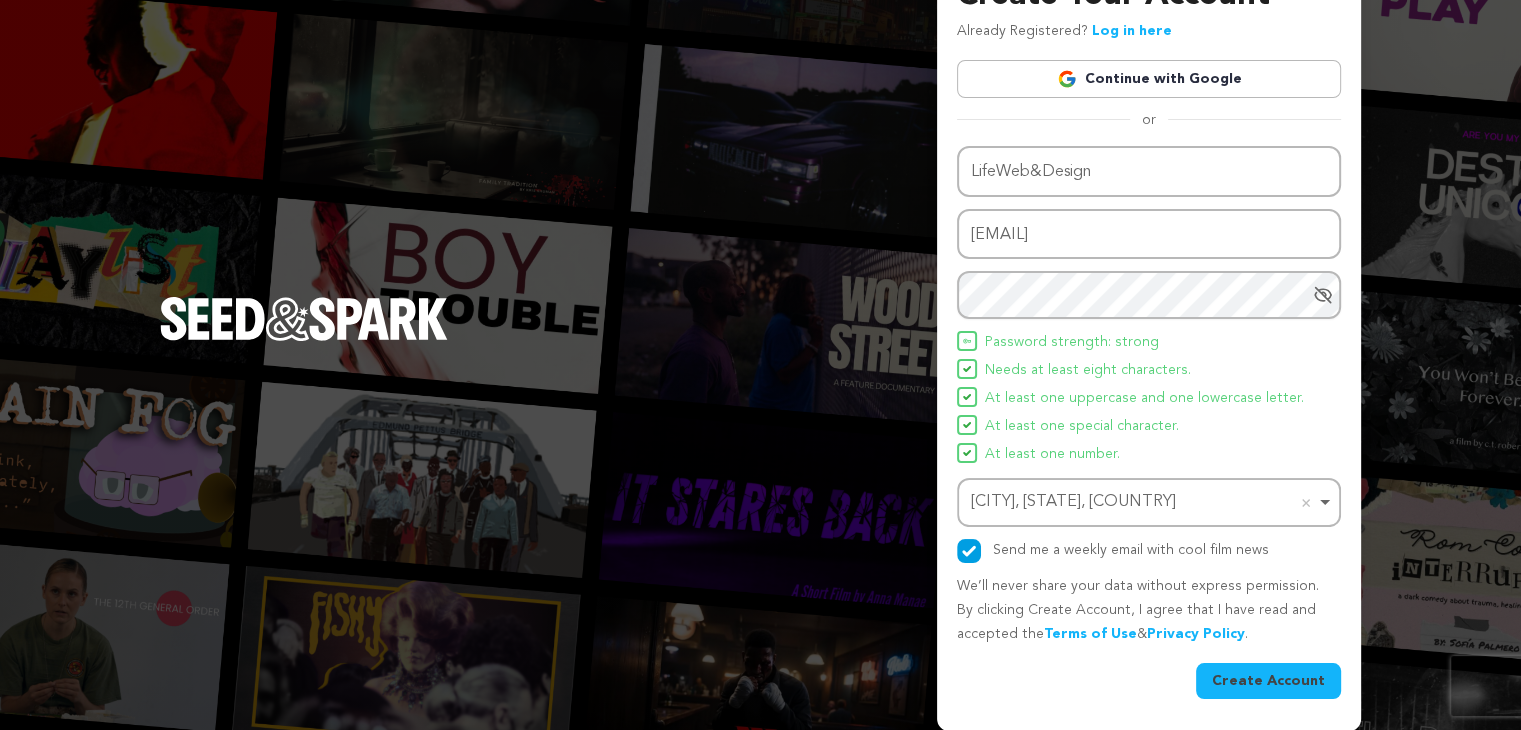 click on "Create Account" at bounding box center [1268, 681] 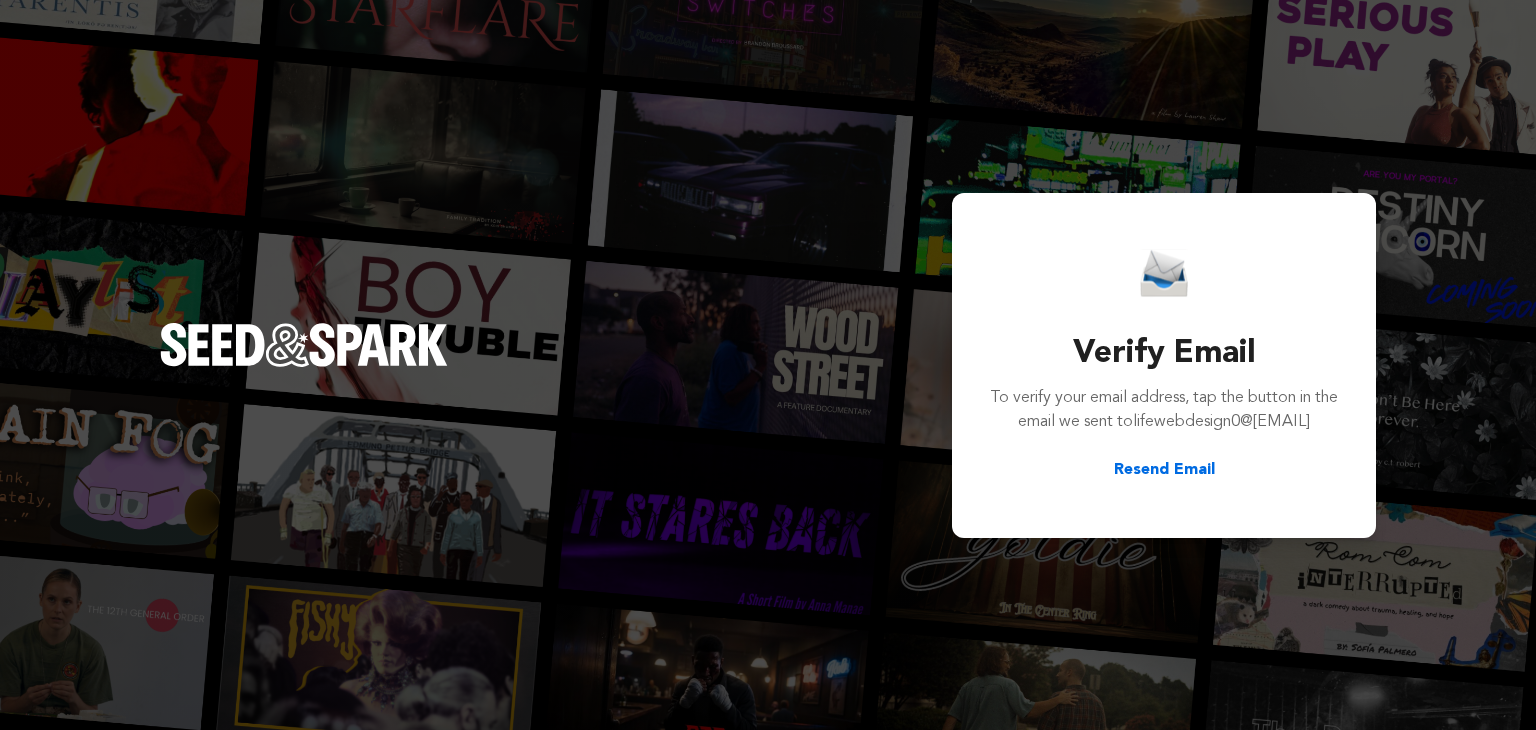scroll, scrollTop: 0, scrollLeft: 0, axis: both 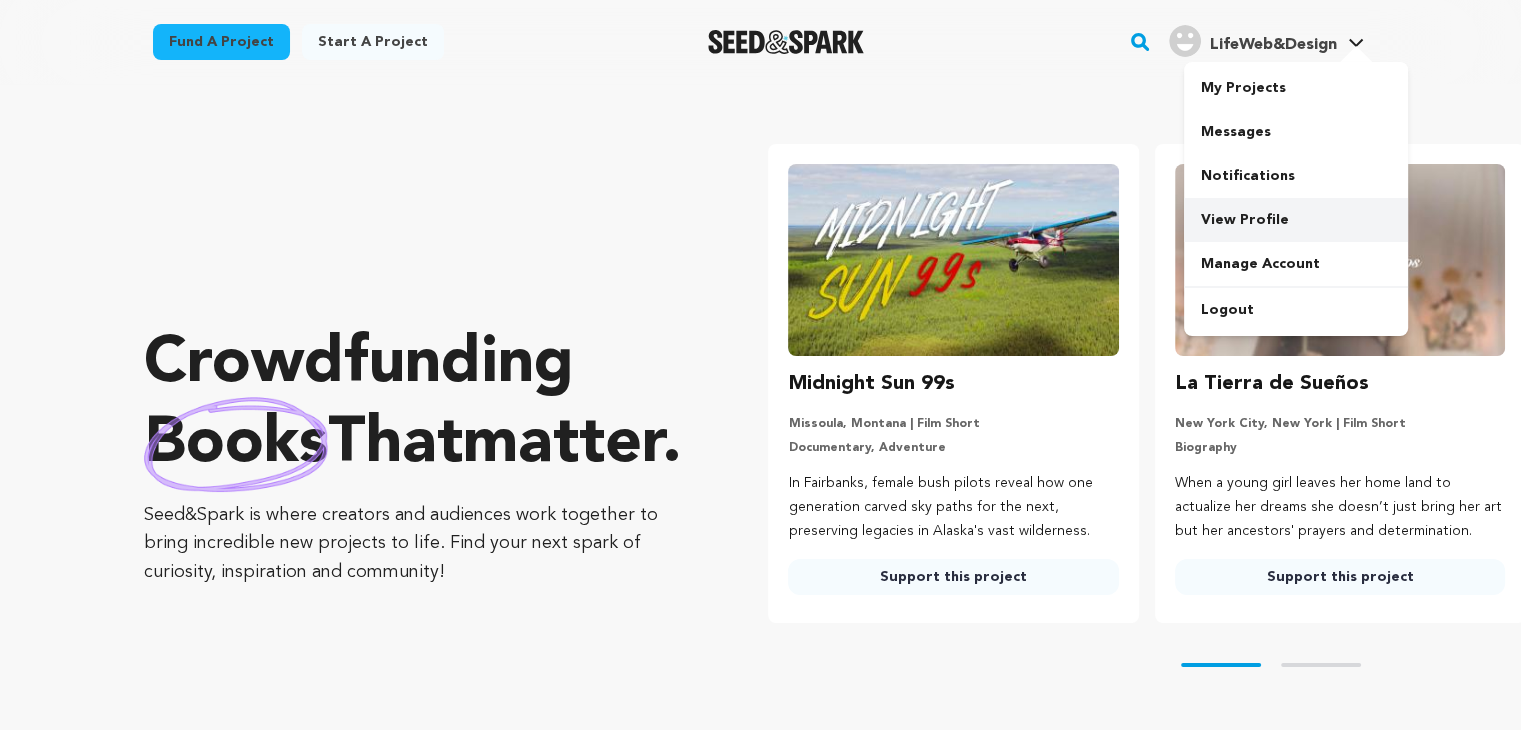 click on "View Profile" at bounding box center (1296, 220) 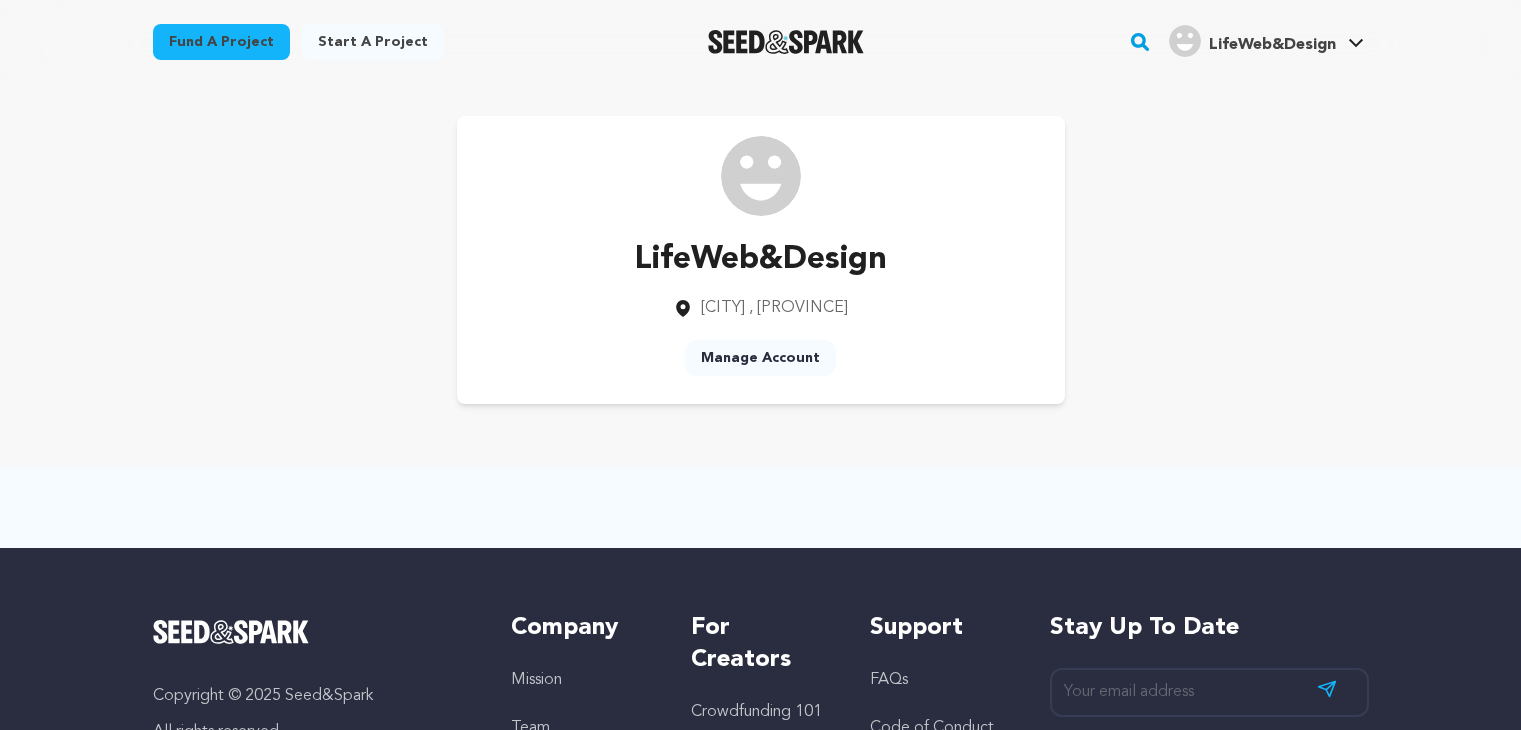 scroll, scrollTop: 0, scrollLeft: 0, axis: both 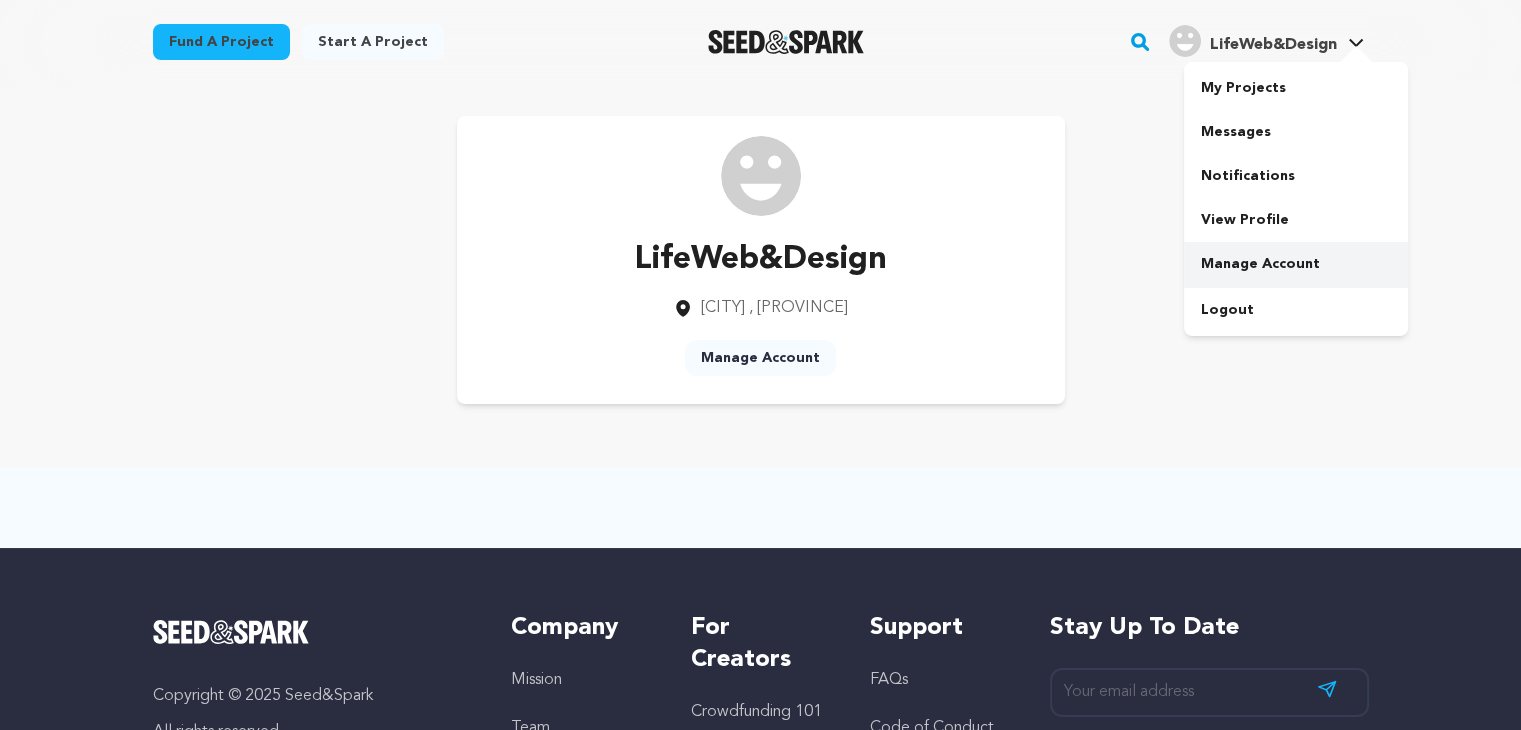 click on "Manage Account" at bounding box center (1296, 264) 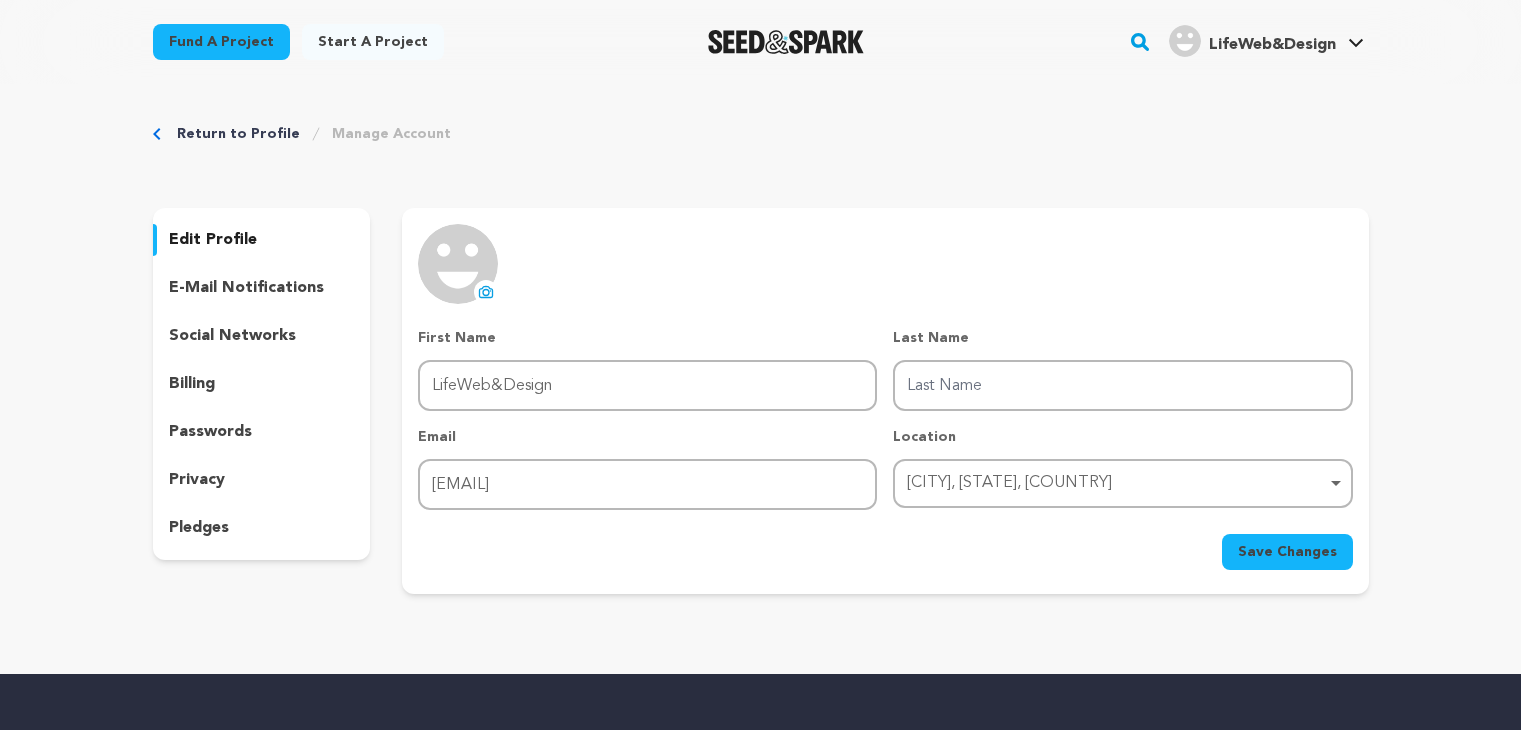 scroll, scrollTop: 0, scrollLeft: 0, axis: both 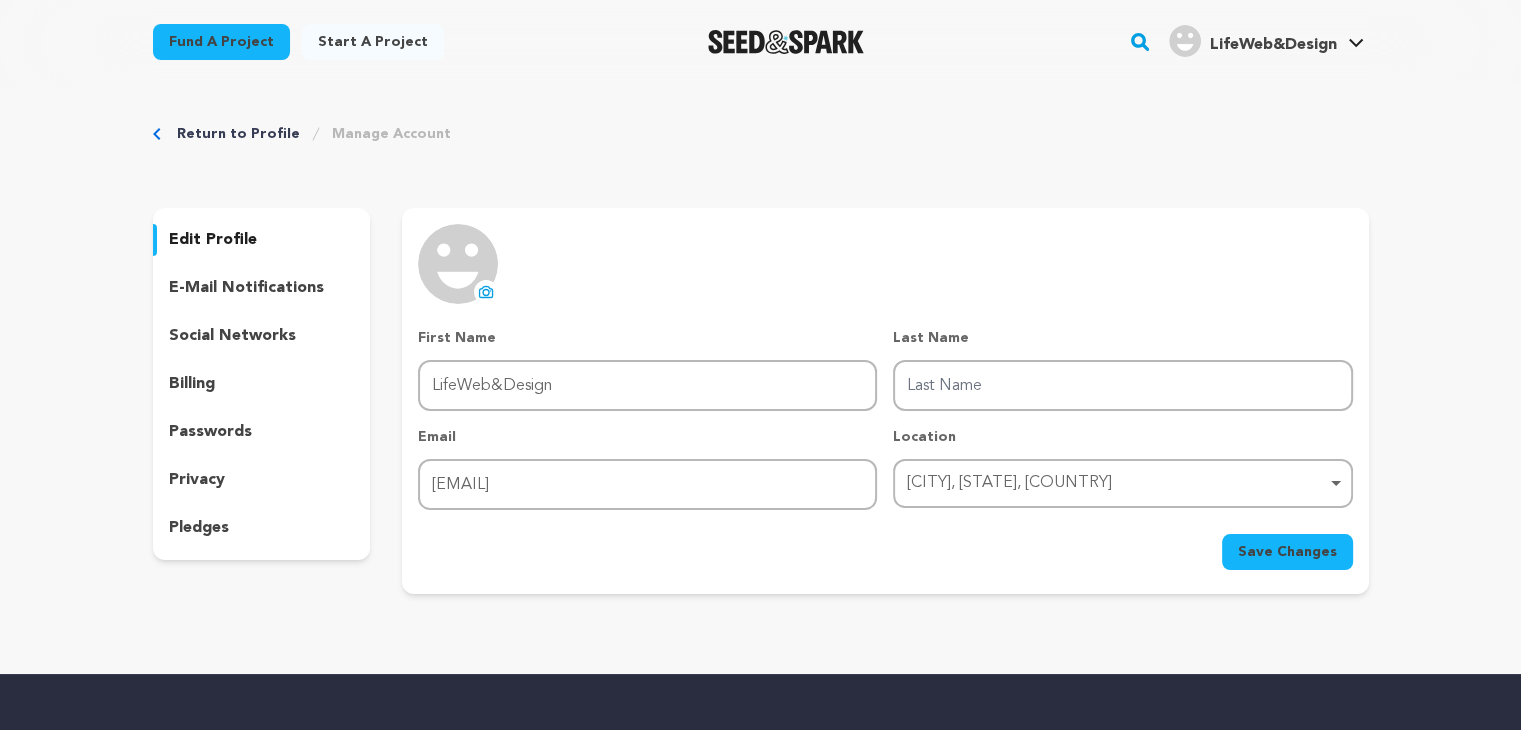 click 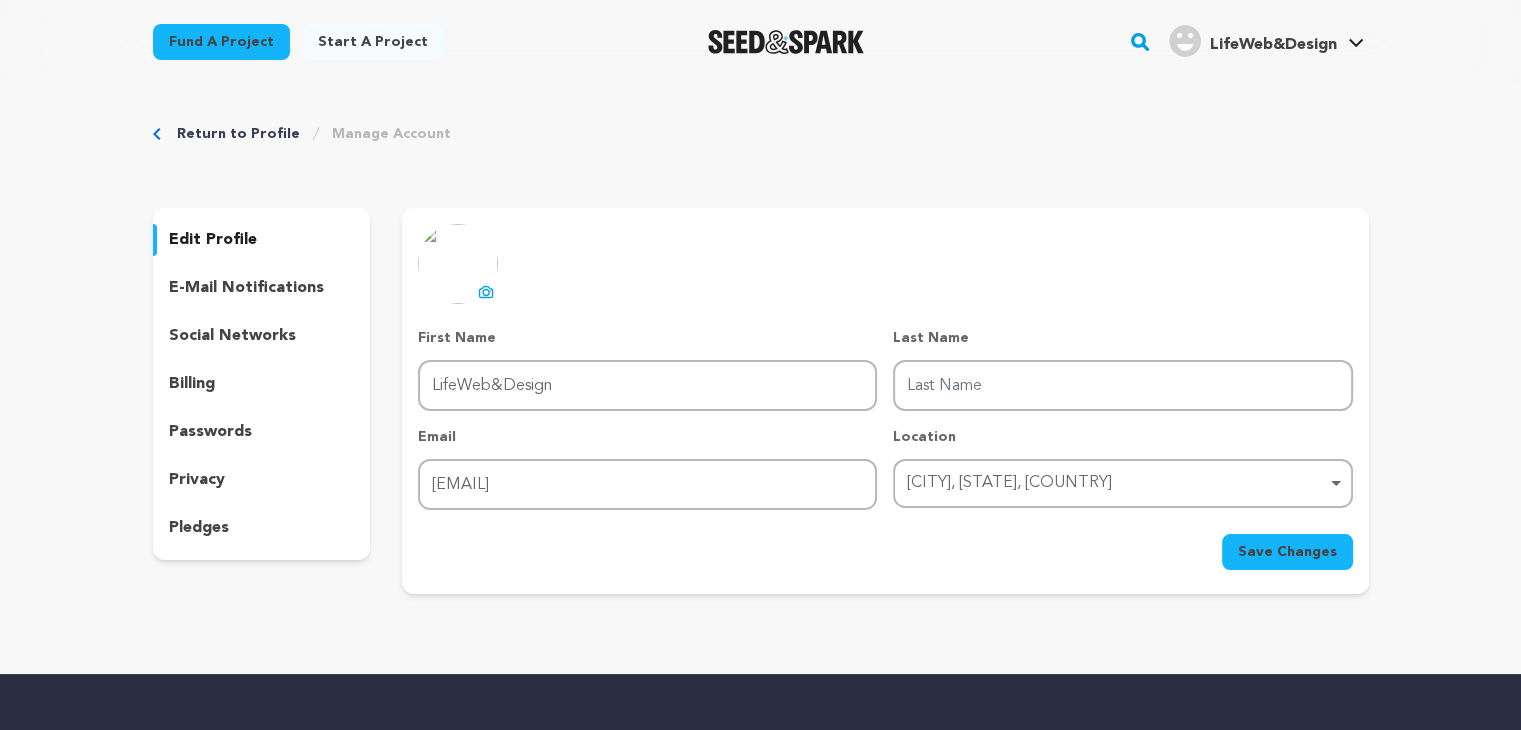 click 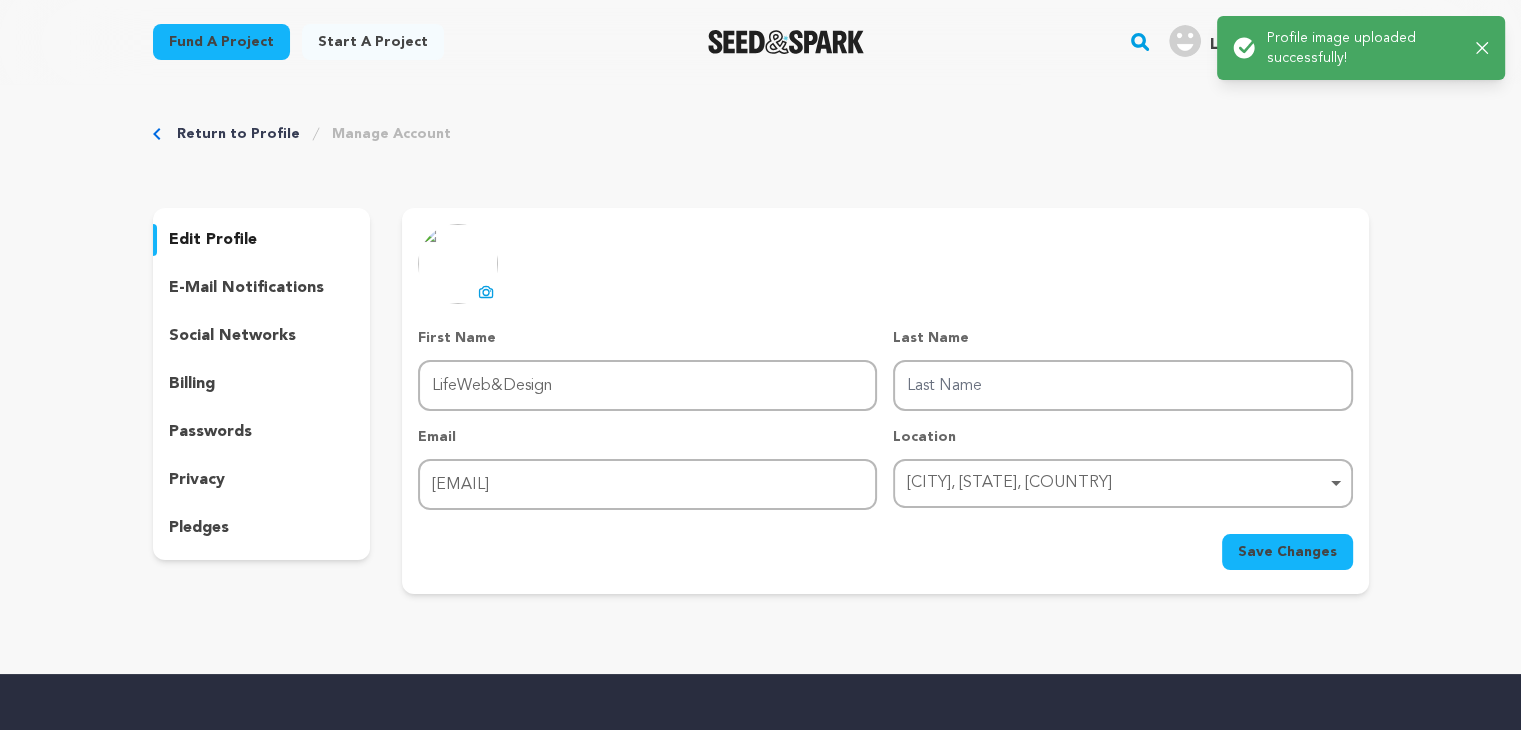 click on "Save Changes" at bounding box center (1287, 552) 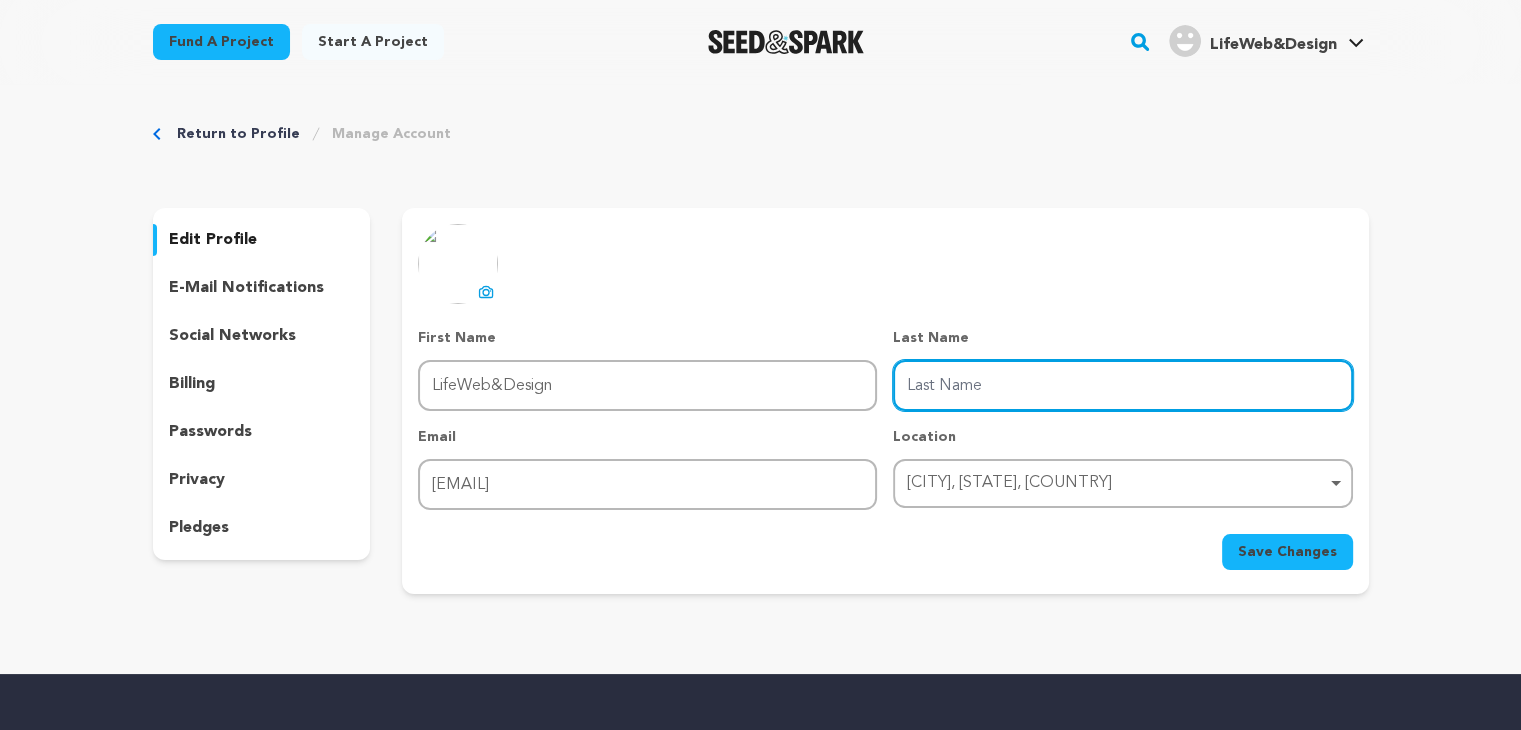 click on "Last Name" at bounding box center [1122, 385] 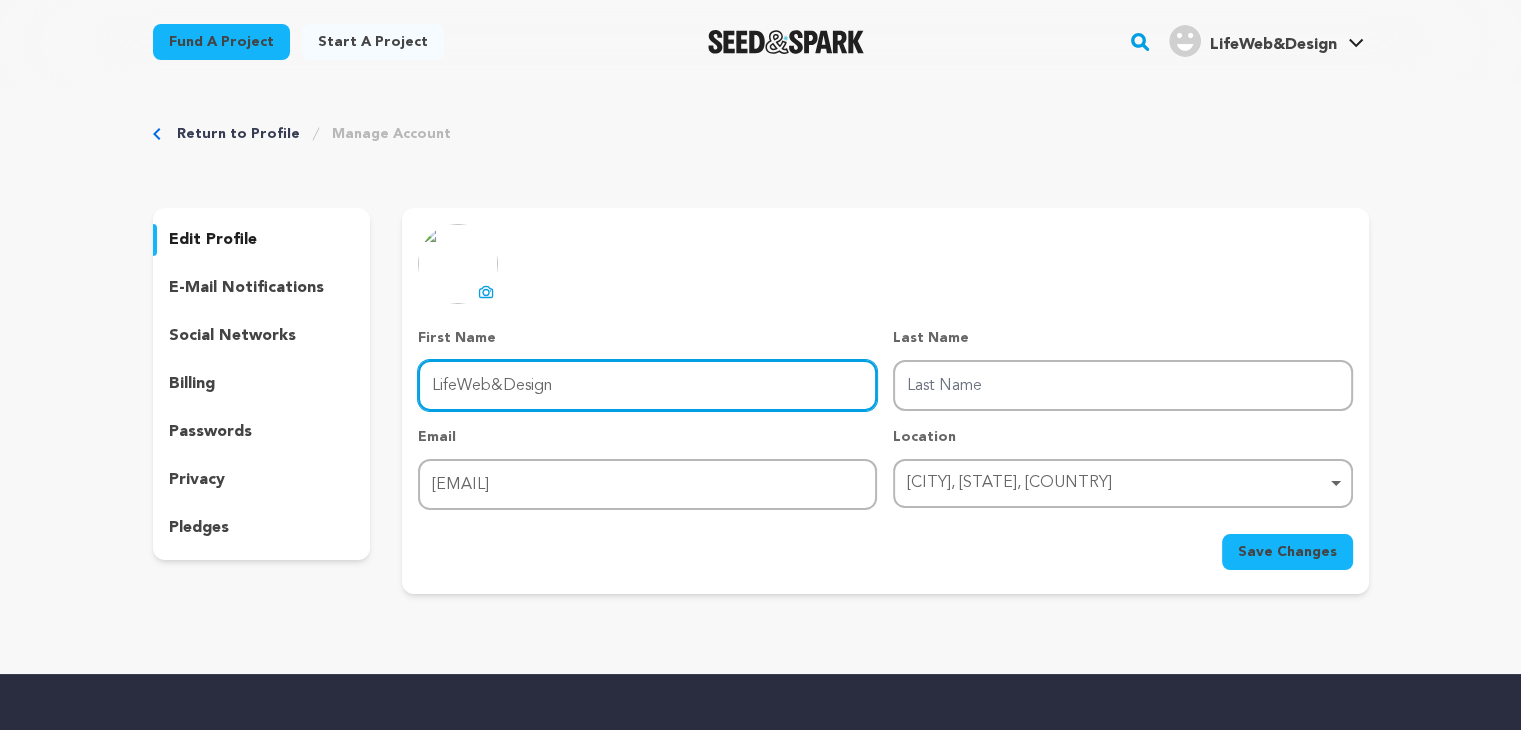 click on "LifeWeb&Design" at bounding box center [647, 385] 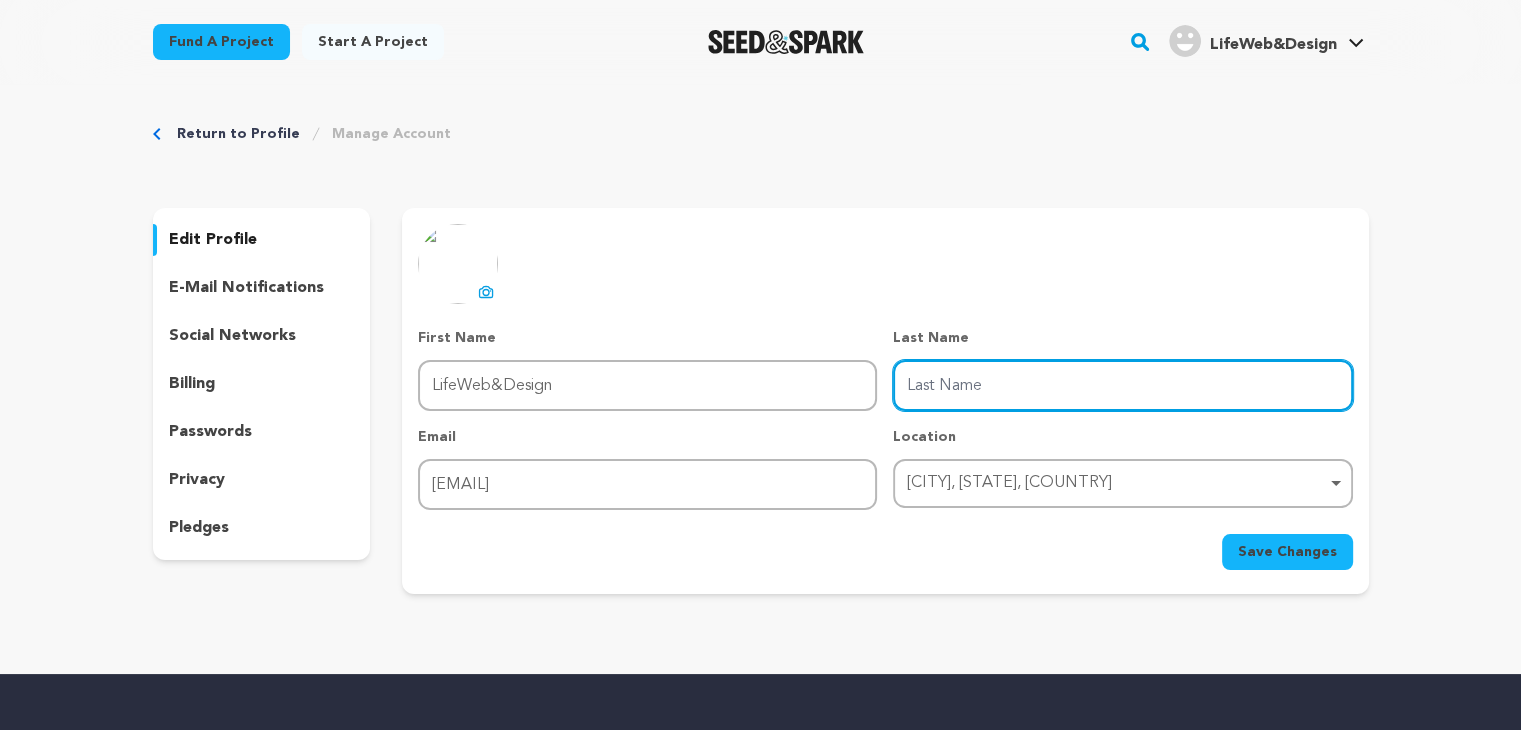 click on "Last Name" at bounding box center (1122, 385) 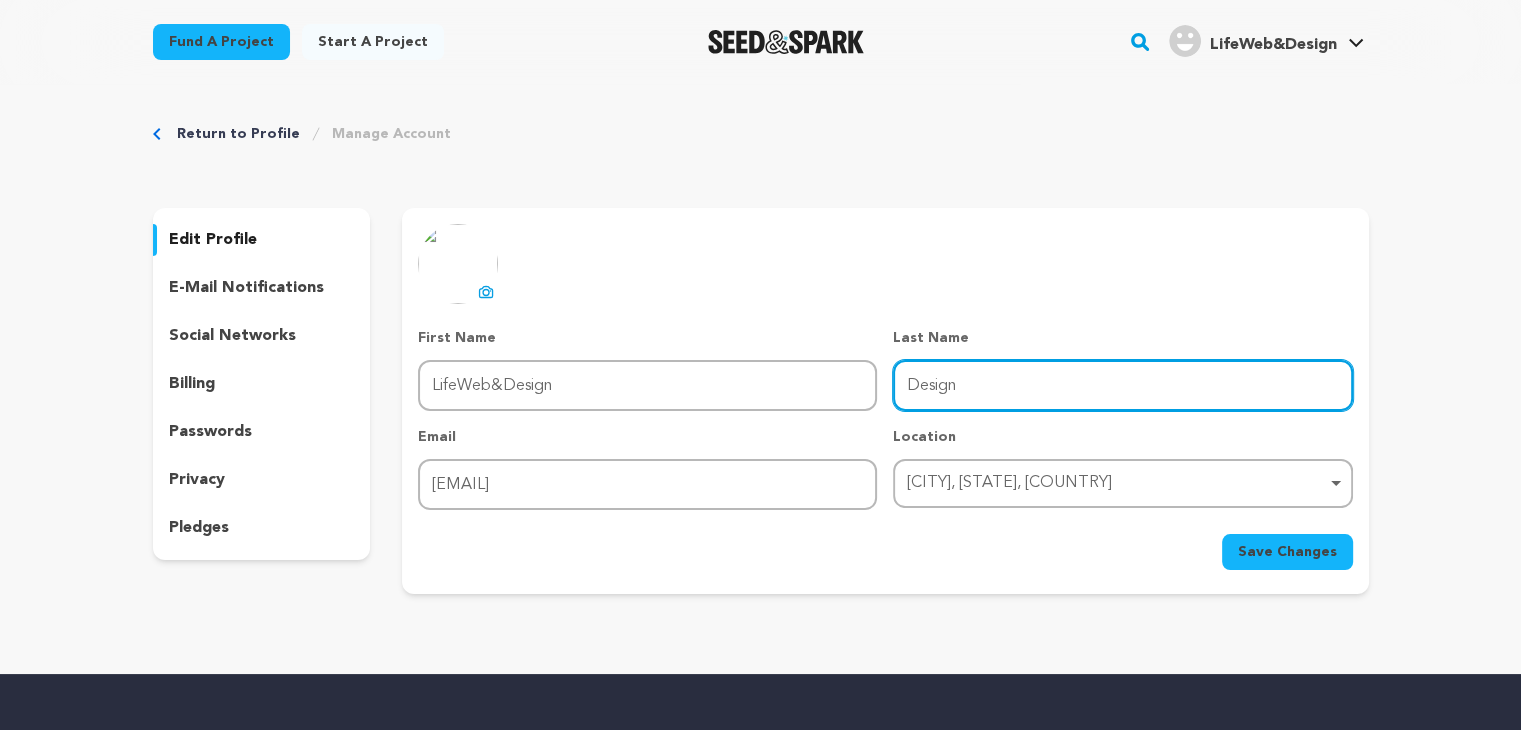 type on "Design" 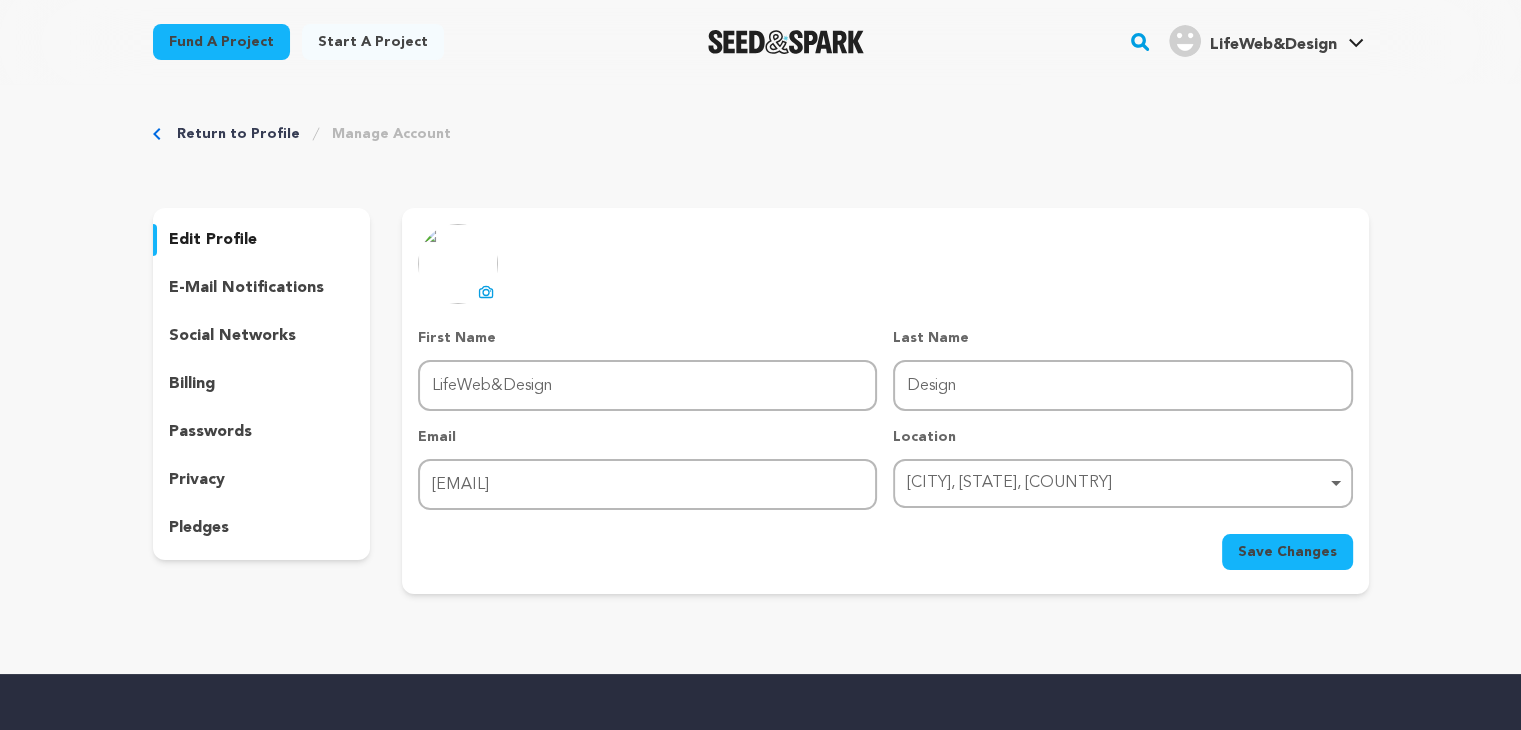 click on "Save Changes" at bounding box center [1287, 552] 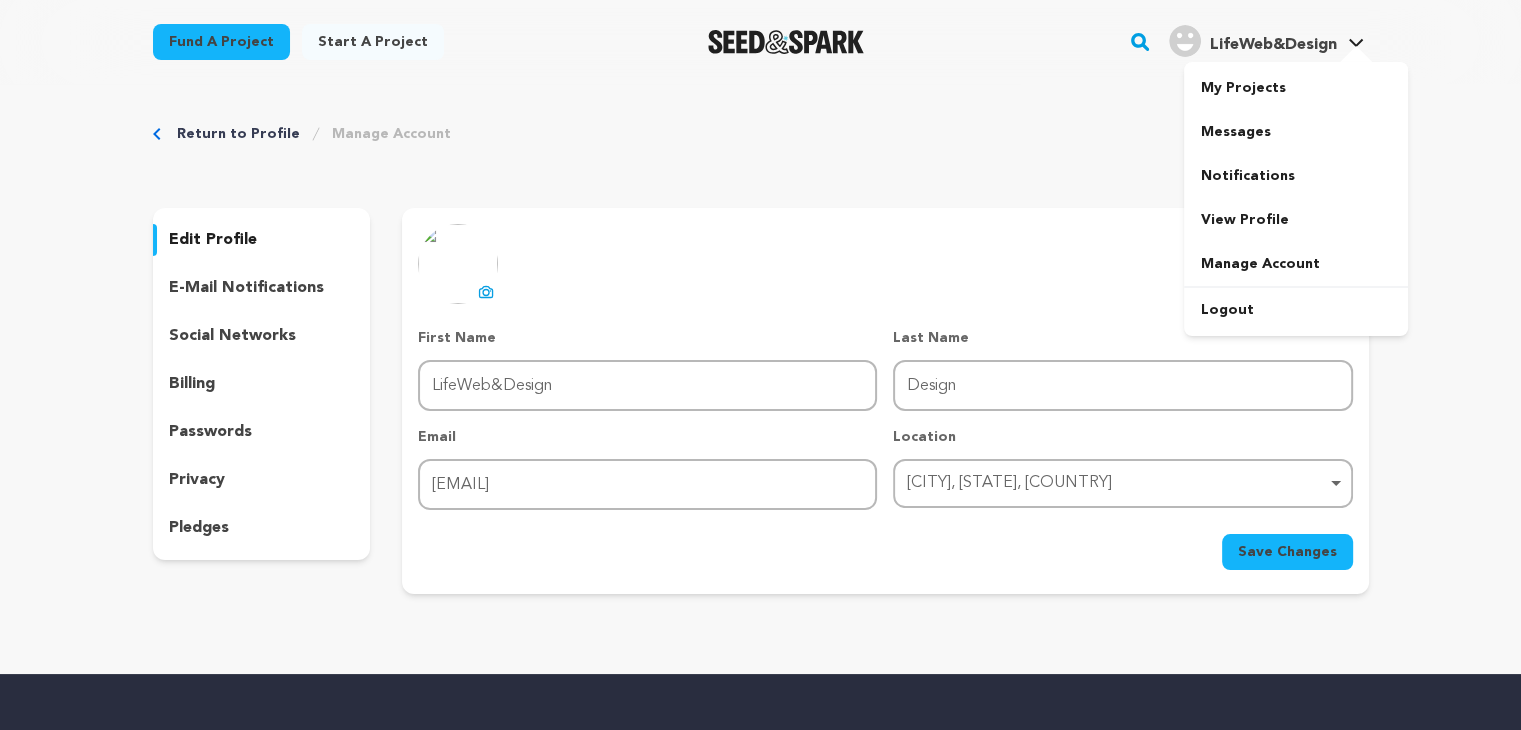 click on "LifeWeb&Design" at bounding box center [1272, 45] 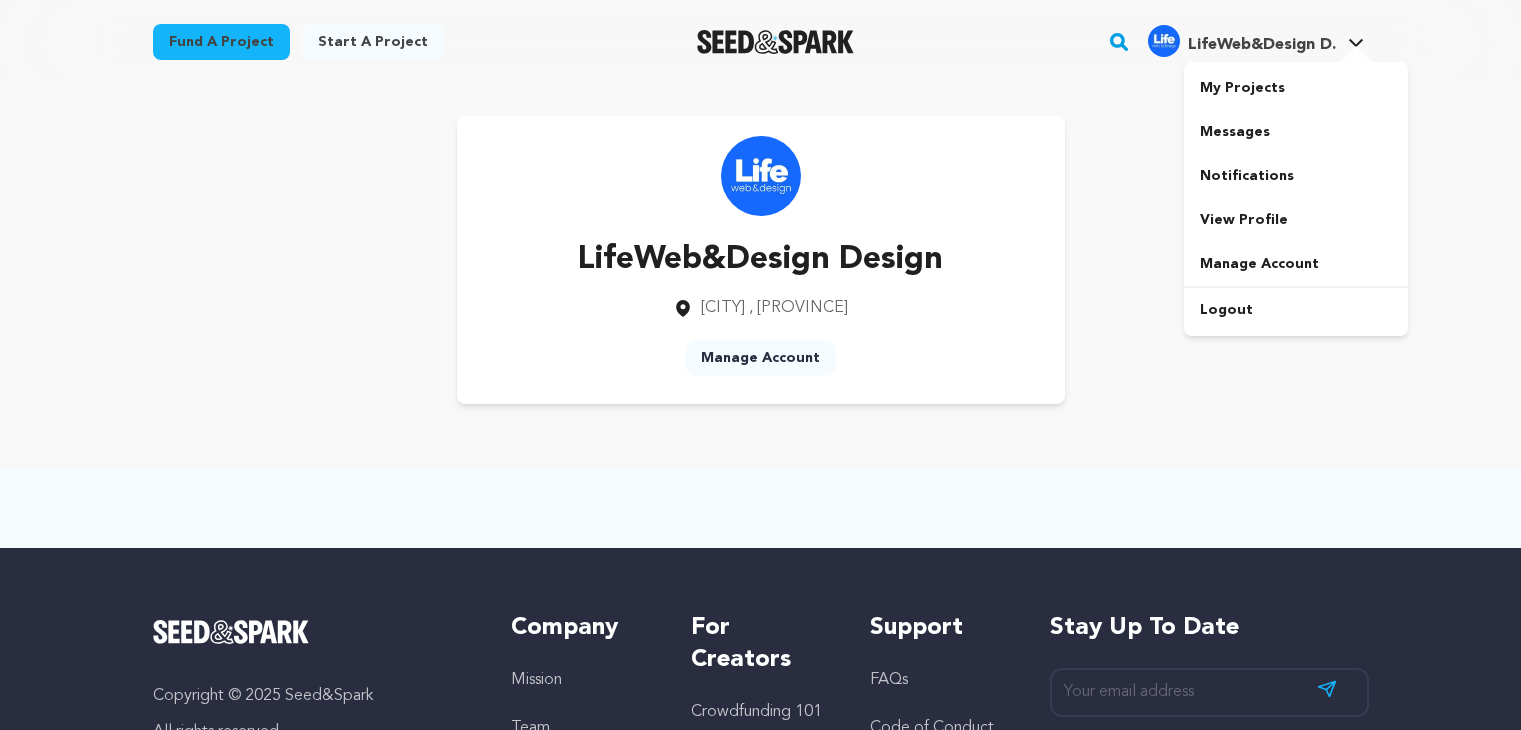 scroll, scrollTop: 0, scrollLeft: 0, axis: both 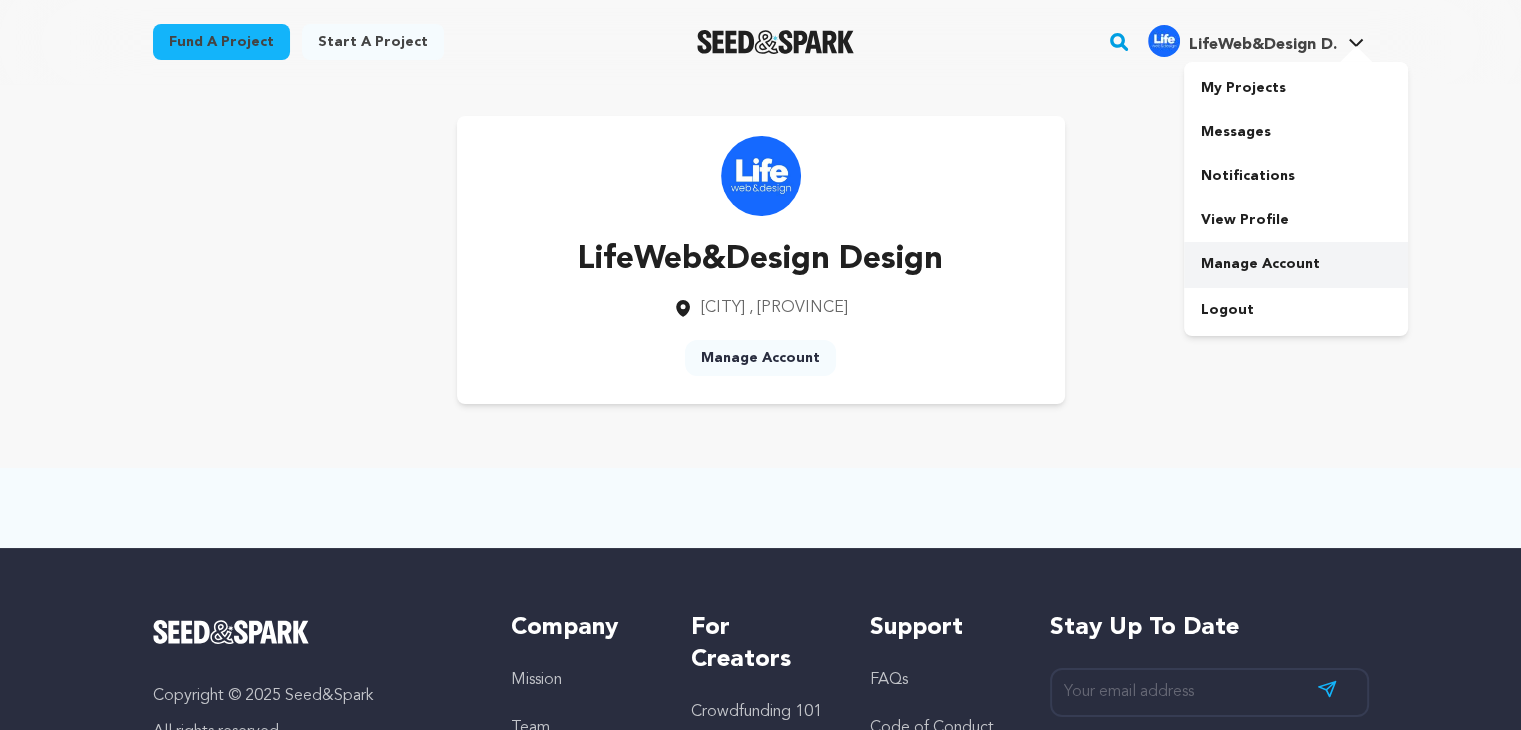 click on "Manage Account" at bounding box center [1296, 264] 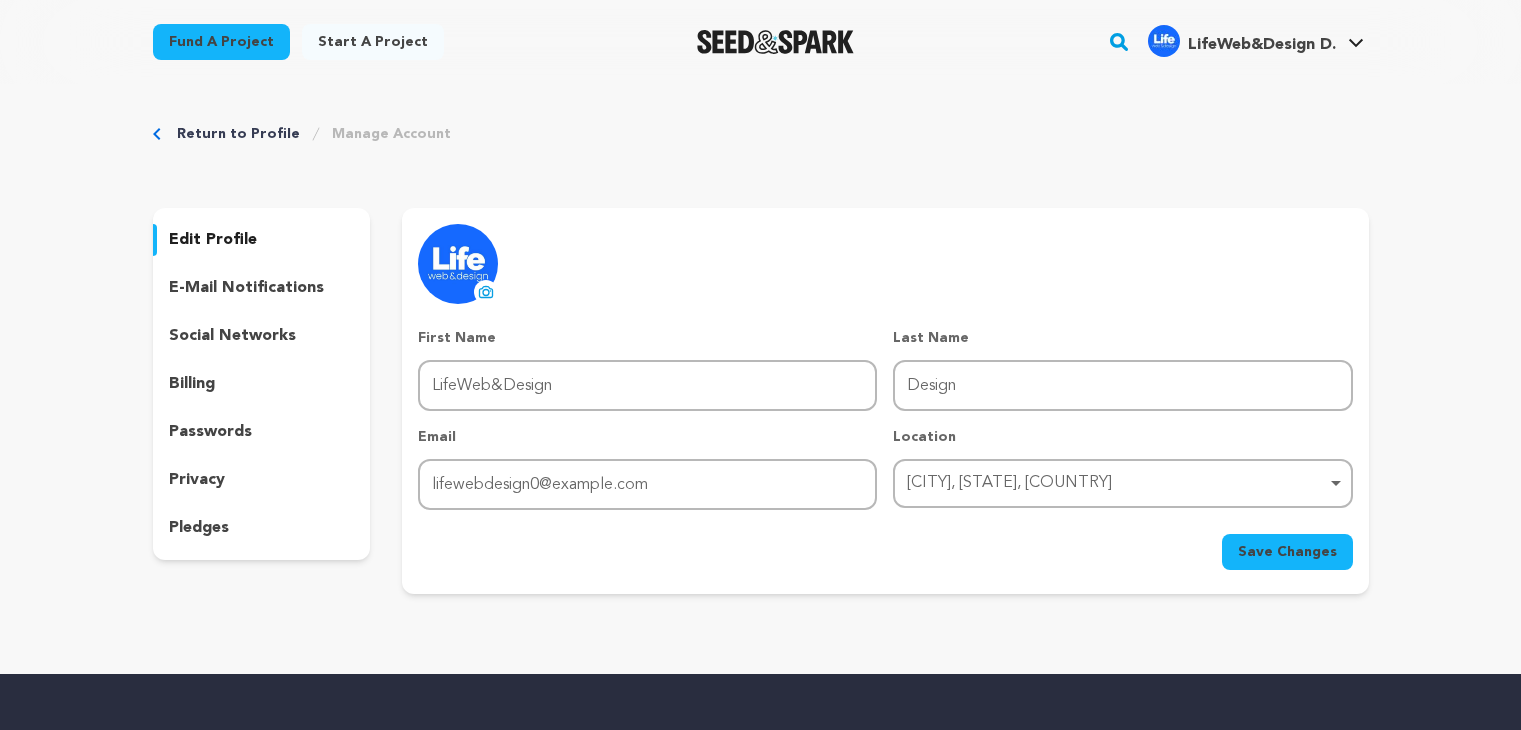 scroll, scrollTop: 0, scrollLeft: 0, axis: both 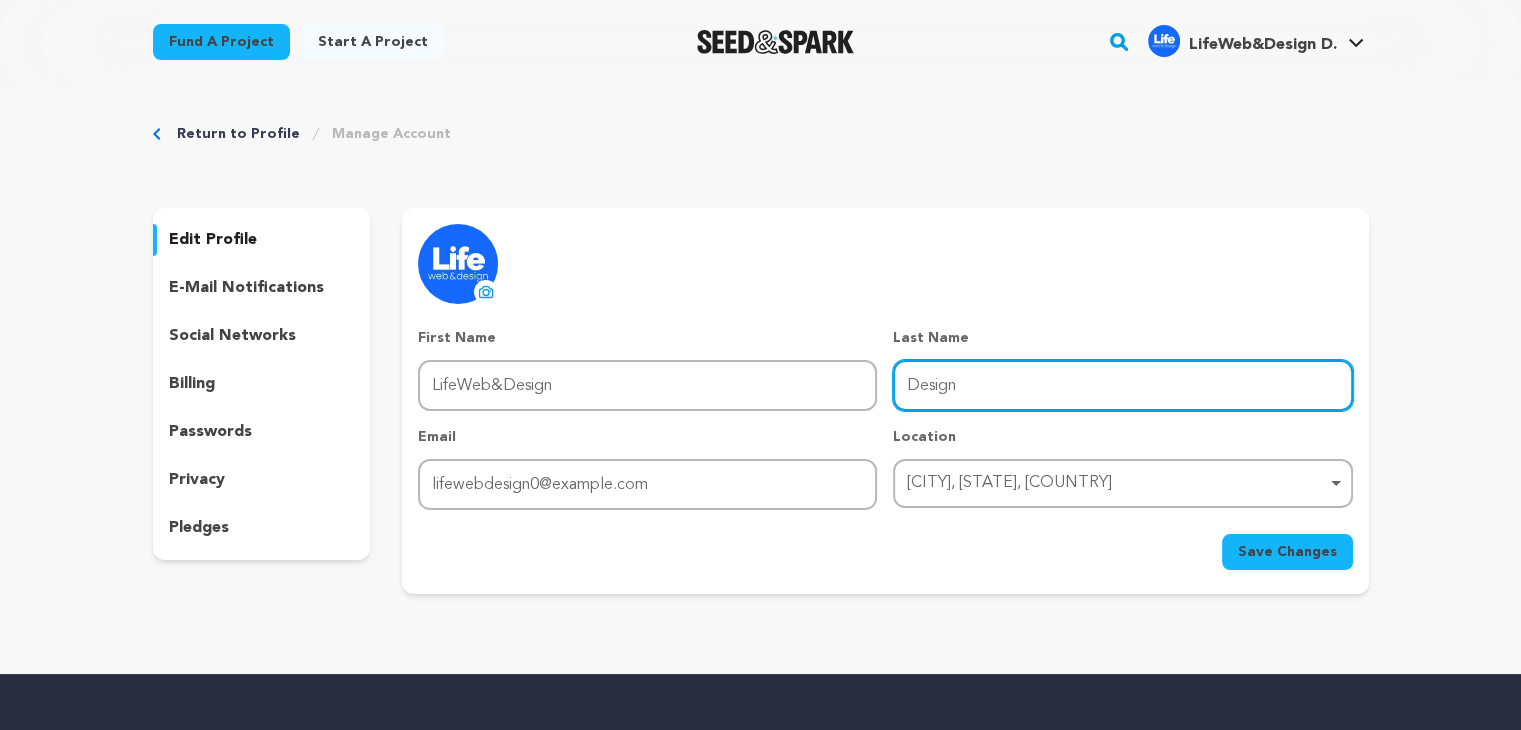 click on "Design" at bounding box center (1122, 385) 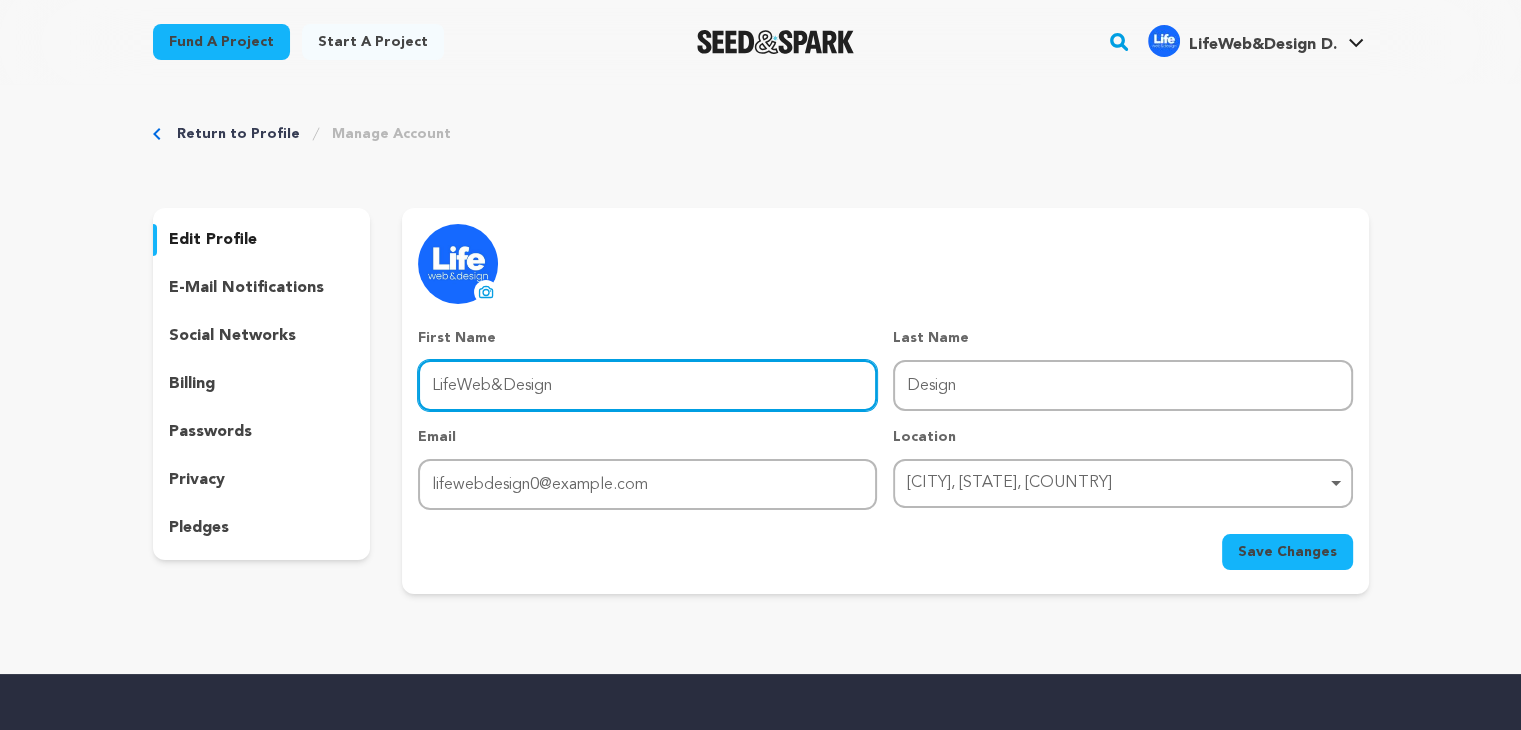 click on "LifeWeb&Design" at bounding box center (647, 385) 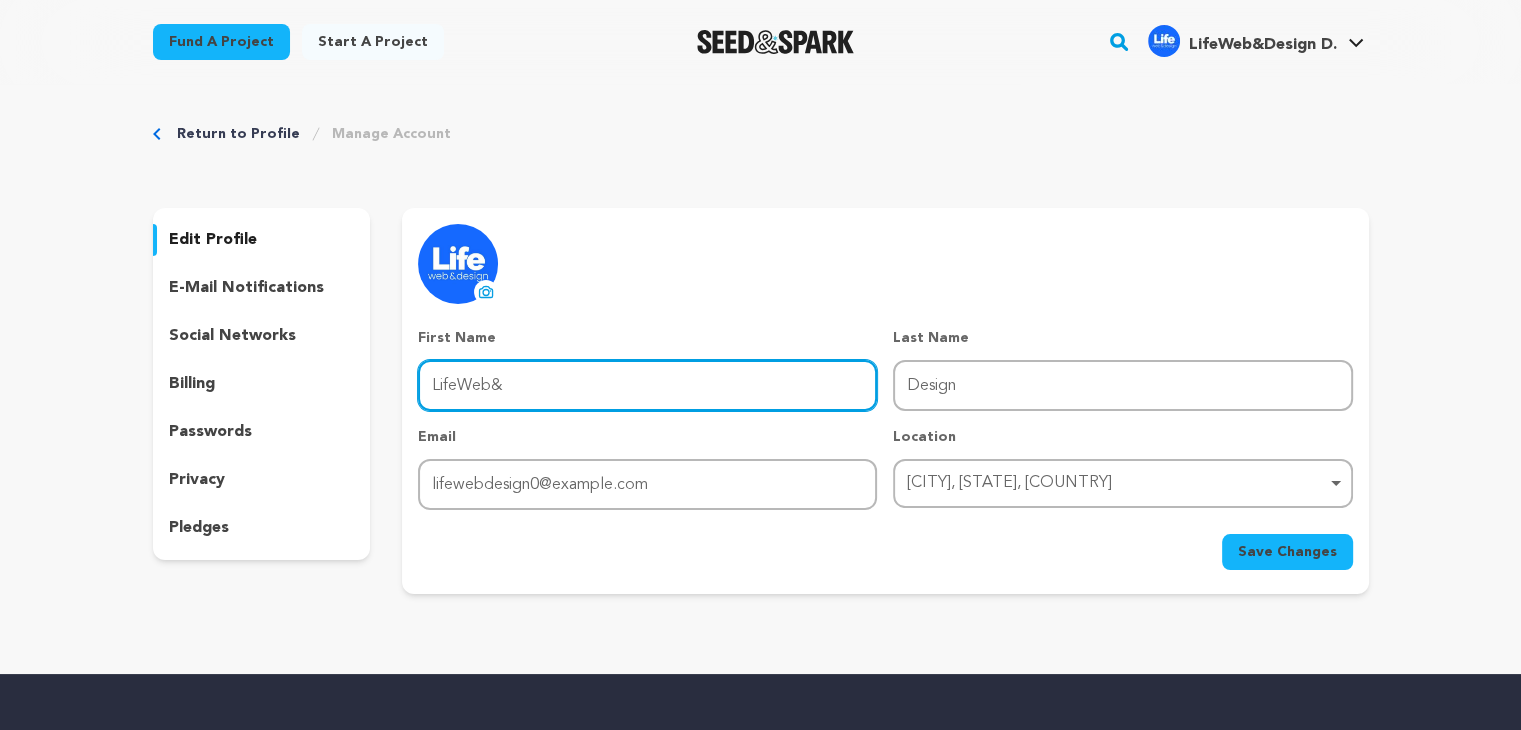 type on "LifeWeb&" 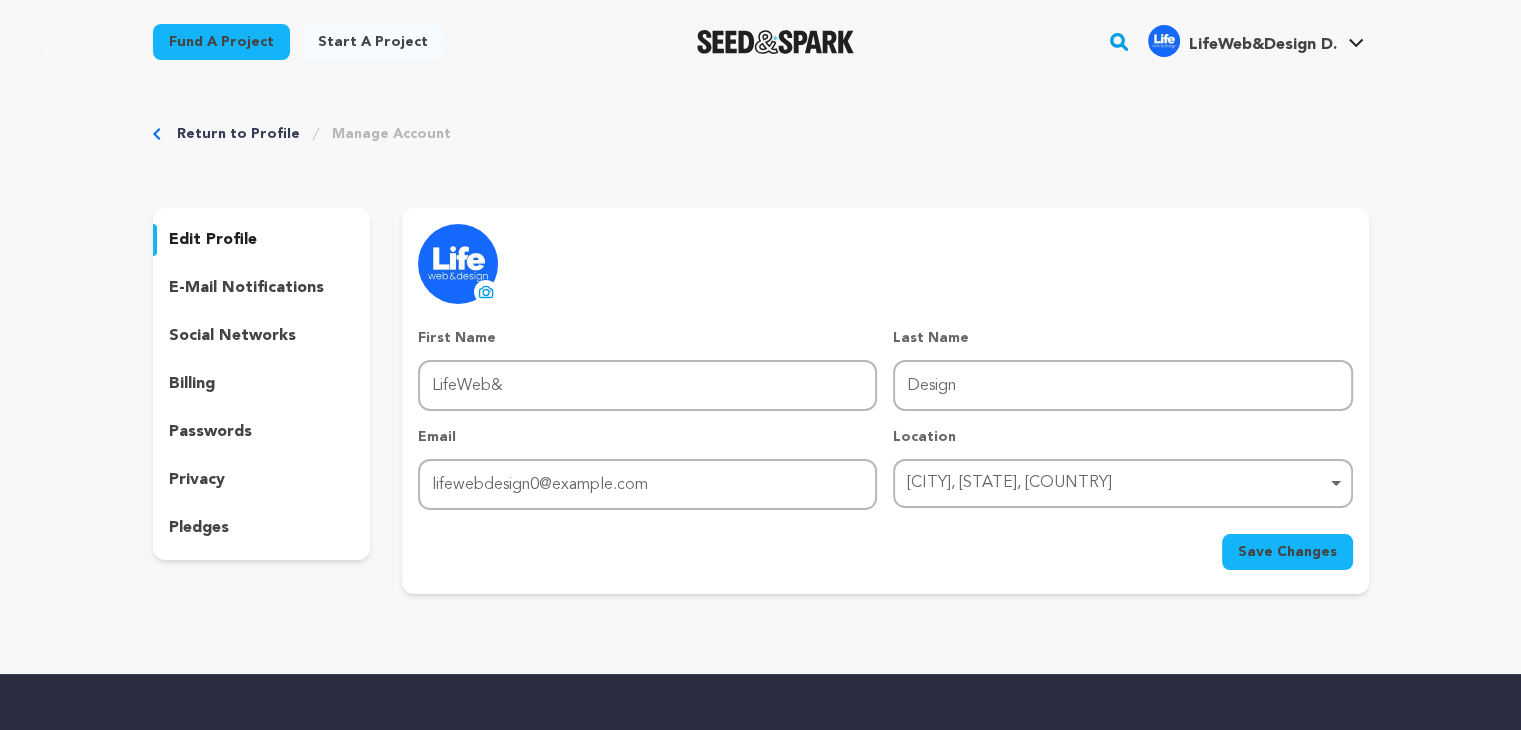 click on "Save Changes" at bounding box center (1287, 552) 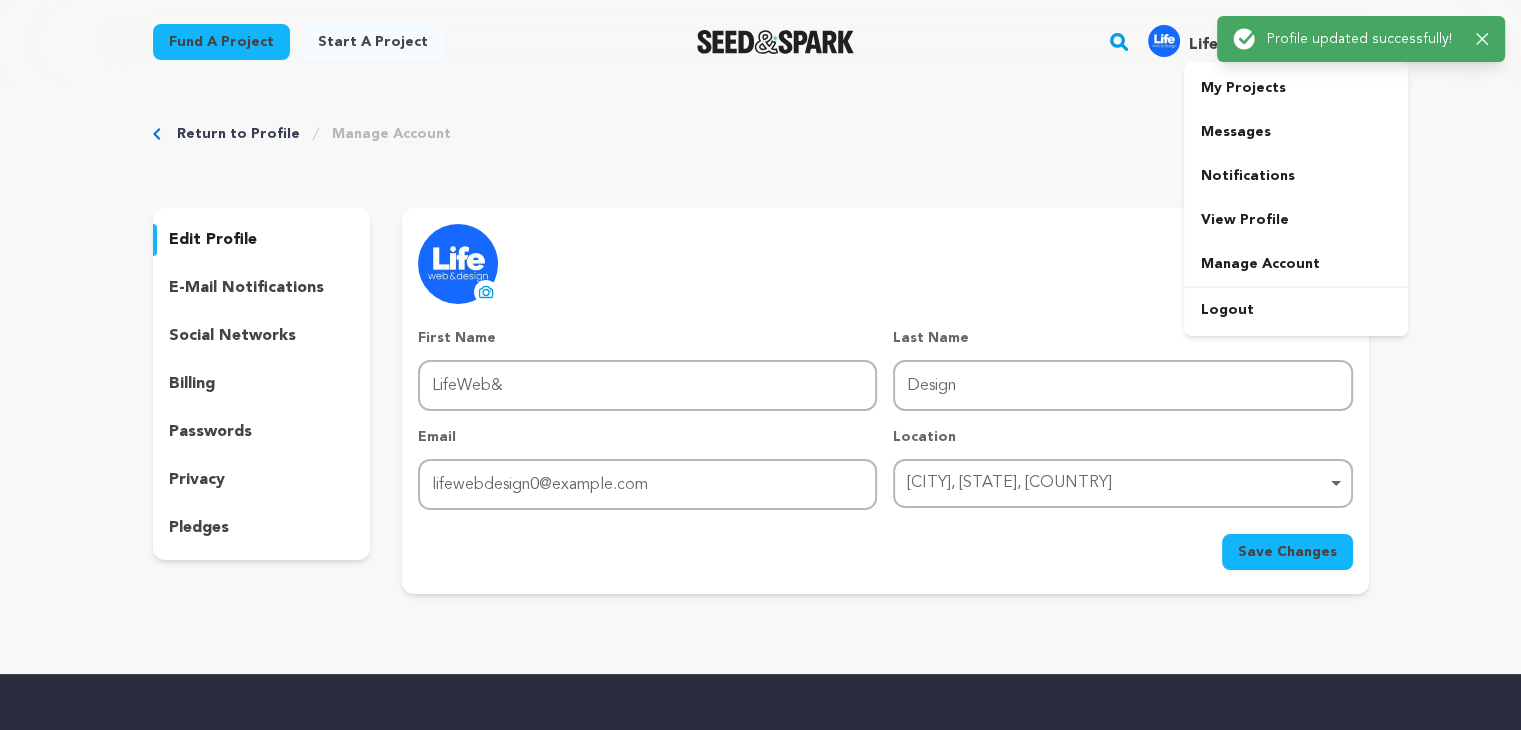click at bounding box center [1164, 41] 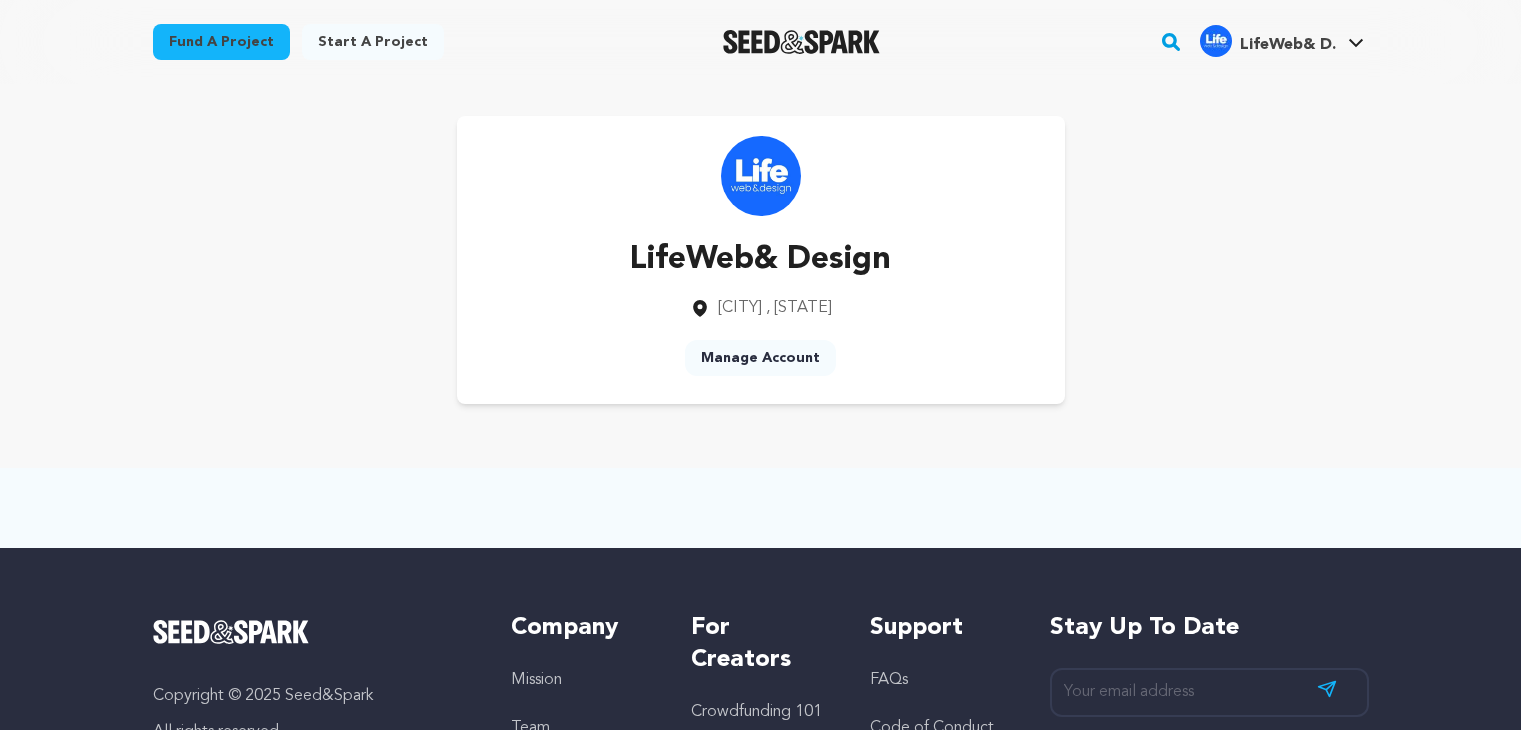 scroll, scrollTop: 0, scrollLeft: 0, axis: both 